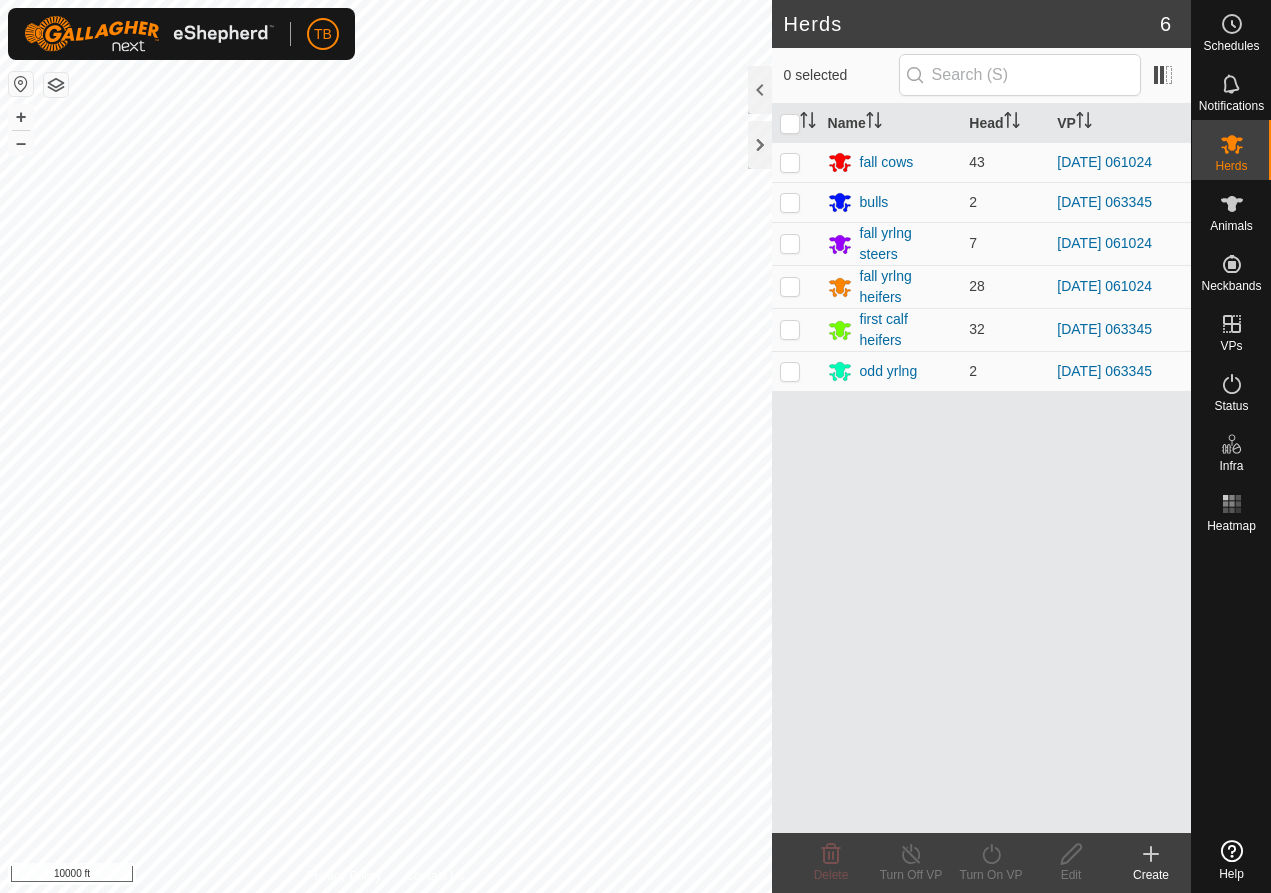scroll, scrollTop: 0, scrollLeft: 0, axis: both 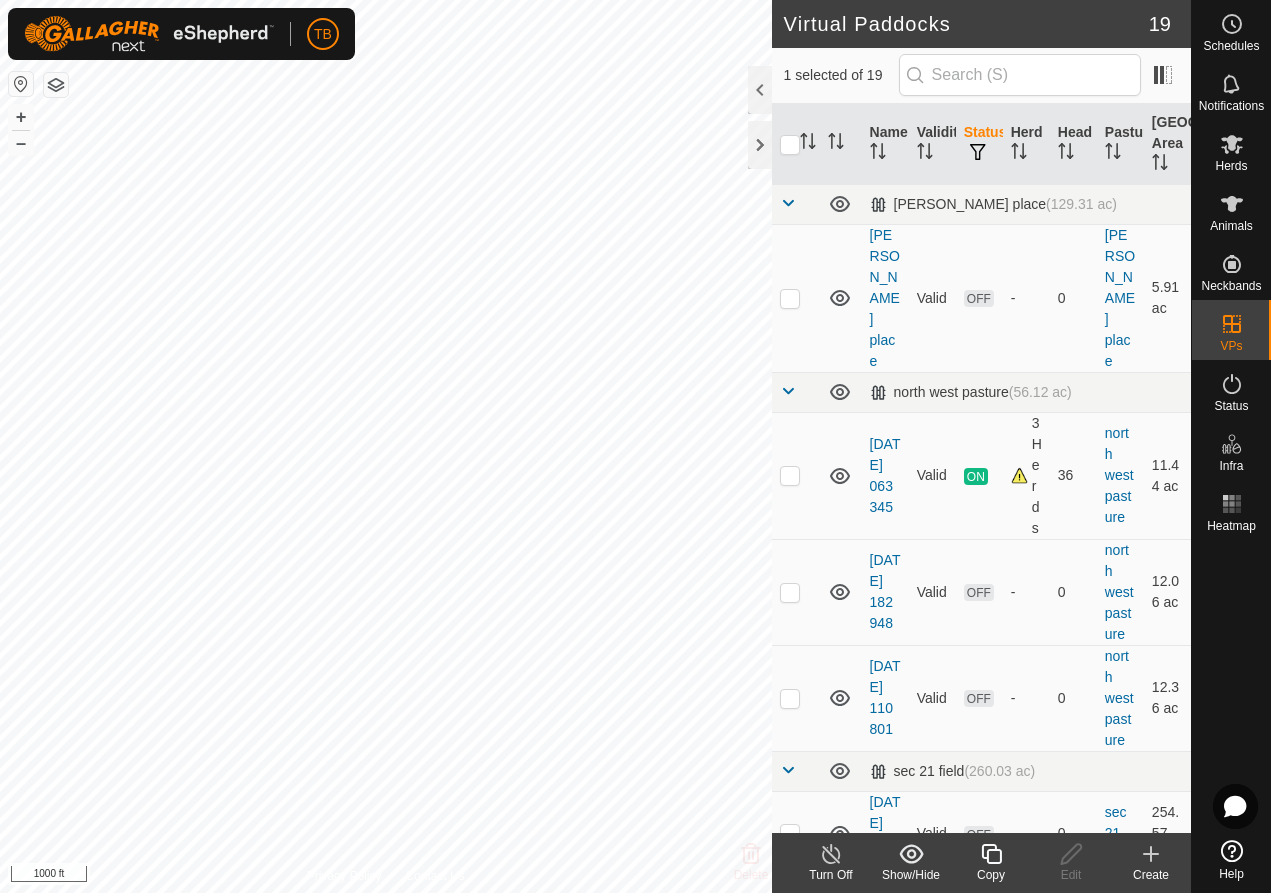 checkbox on "false" 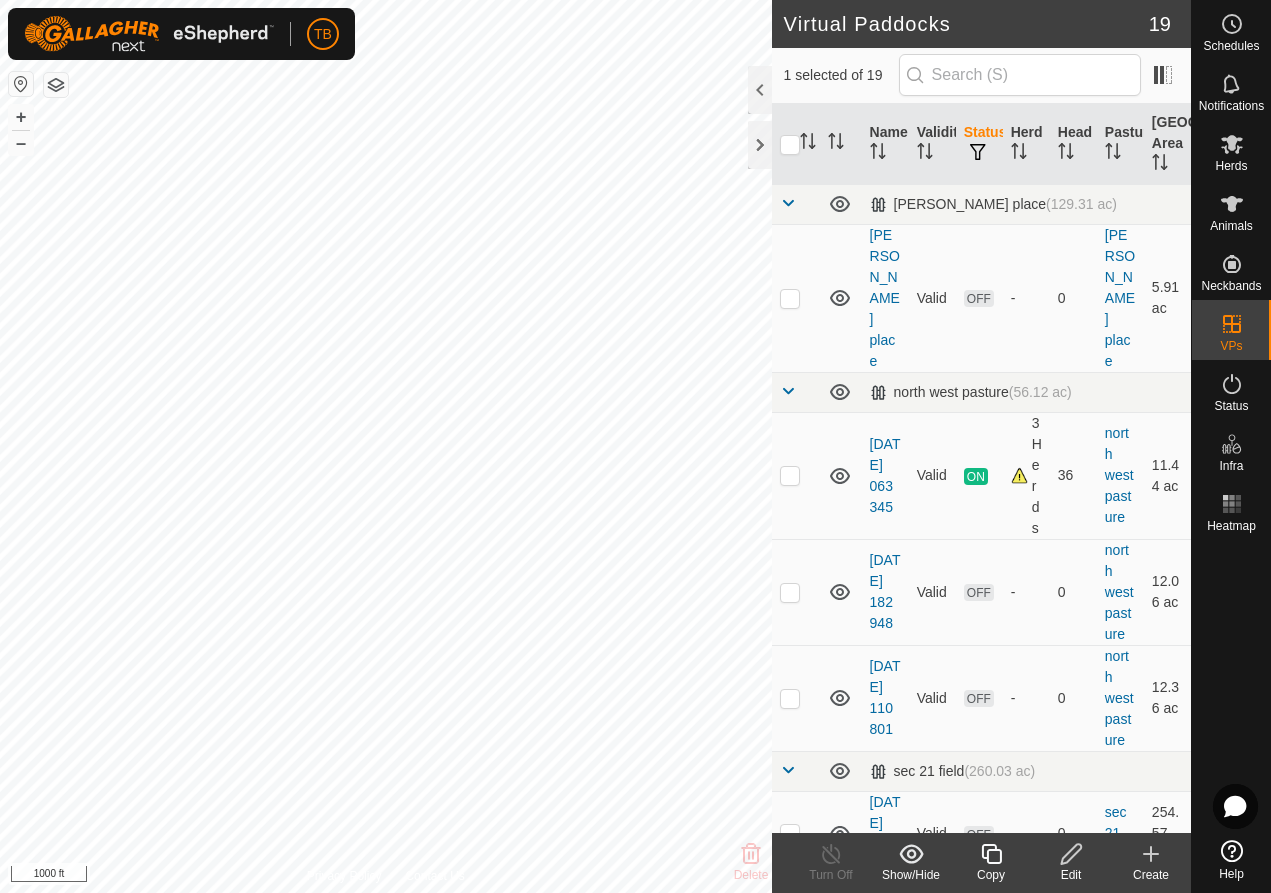 checkbox on "false" 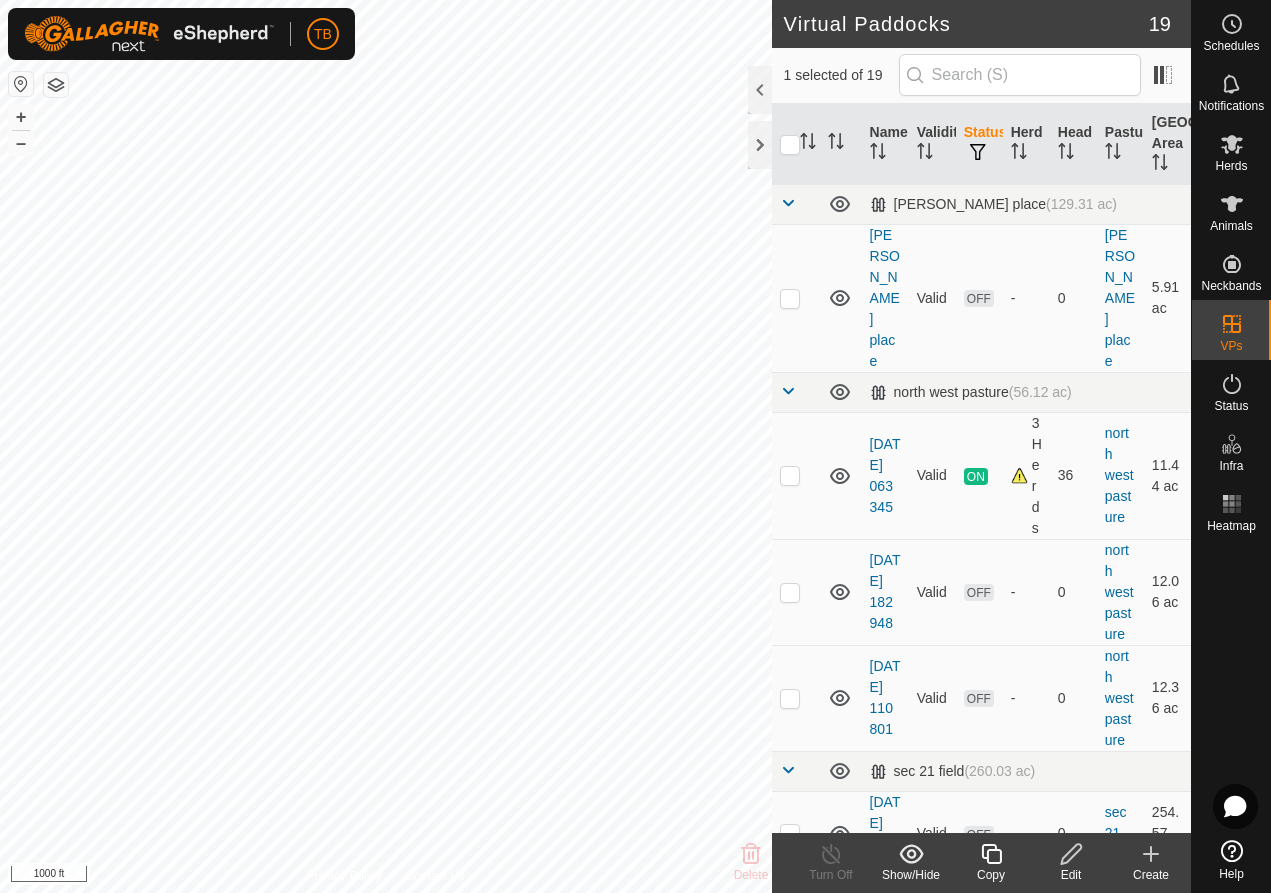 checkbox on "false" 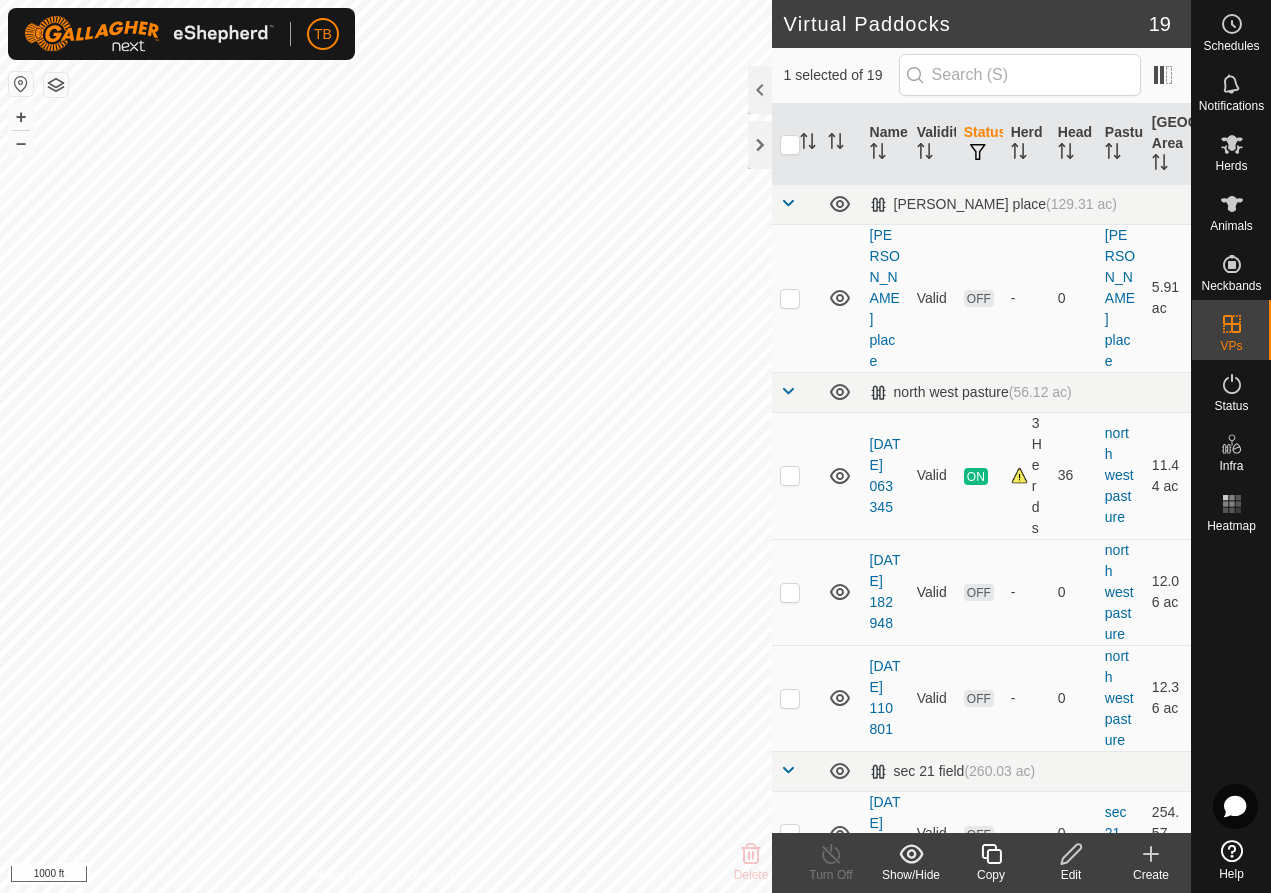 checkbox on "true" 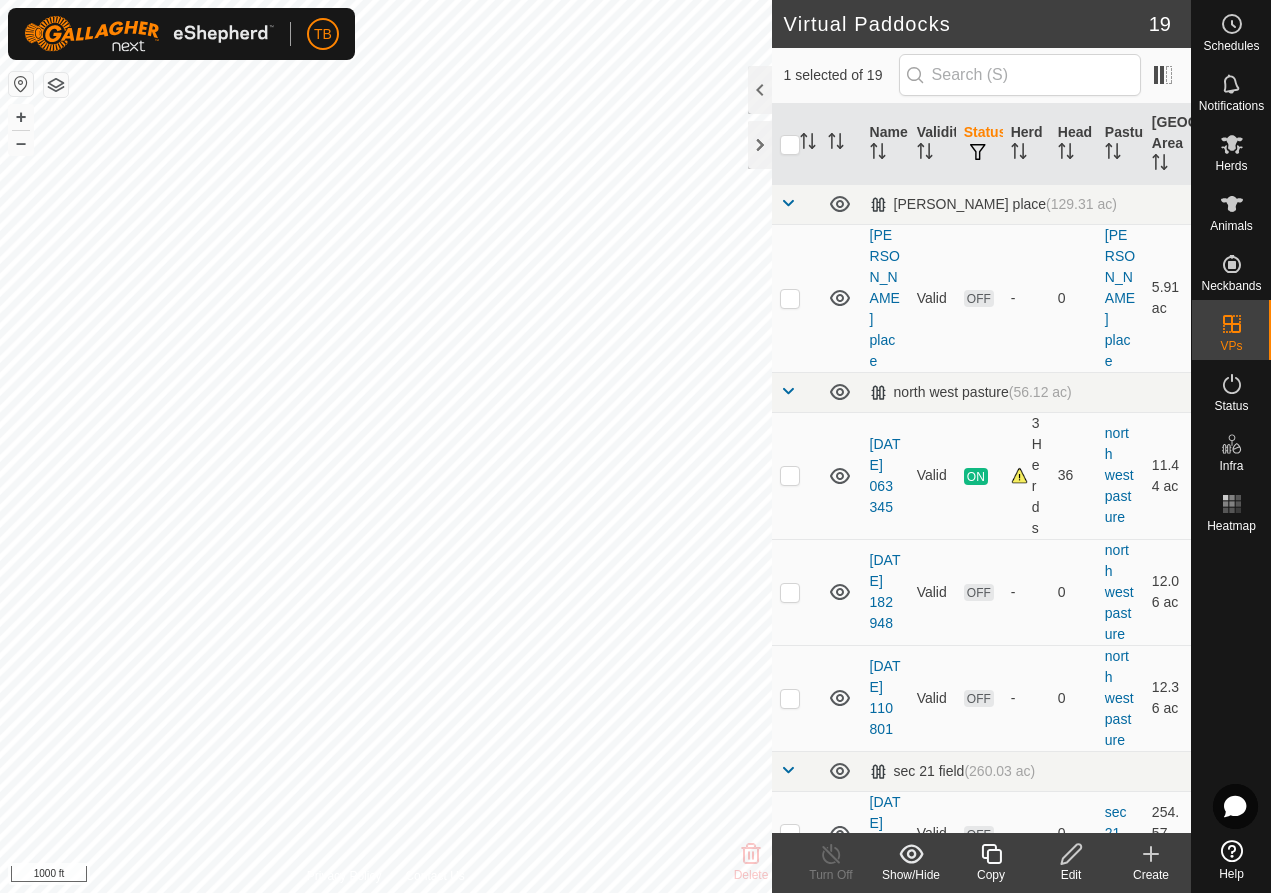 checkbox on "false" 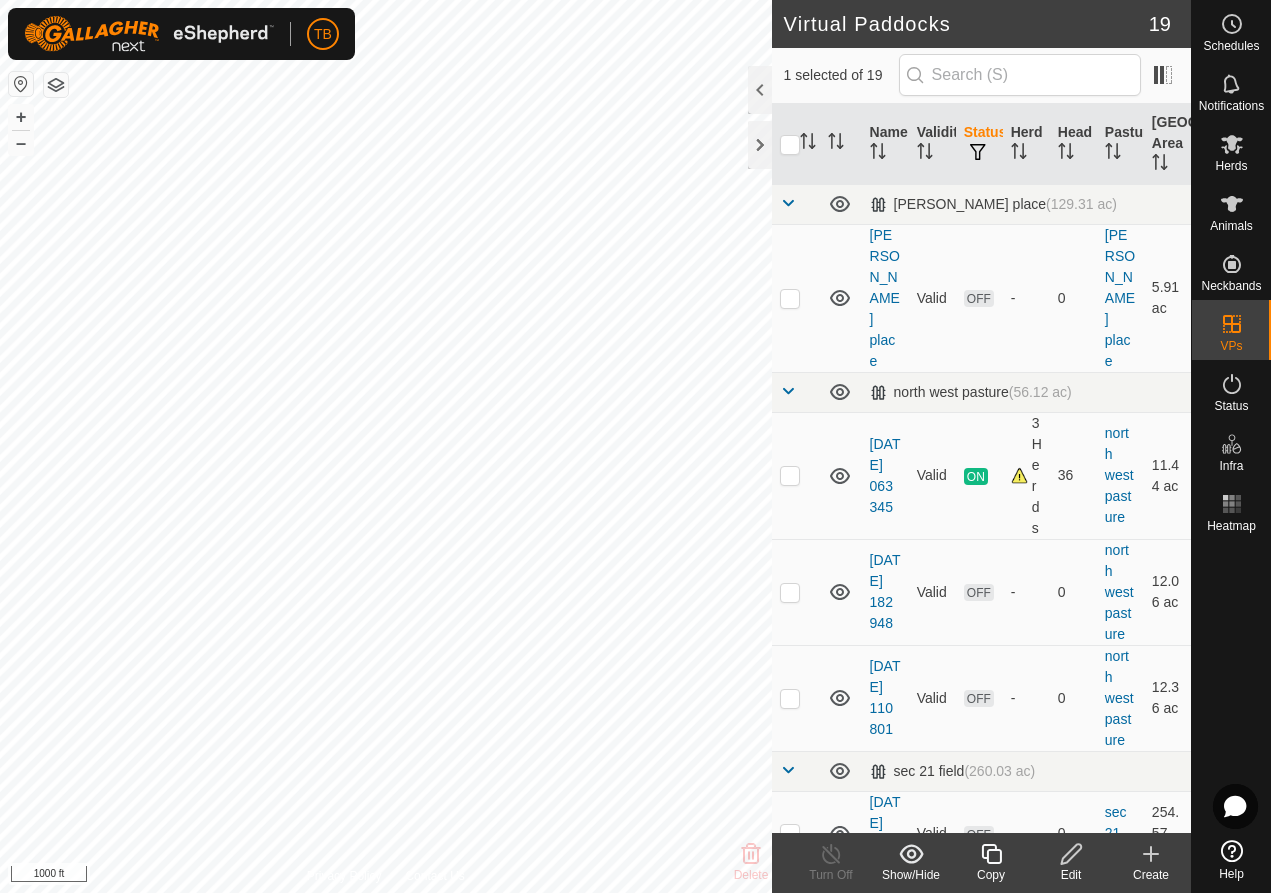 checkbox on "true" 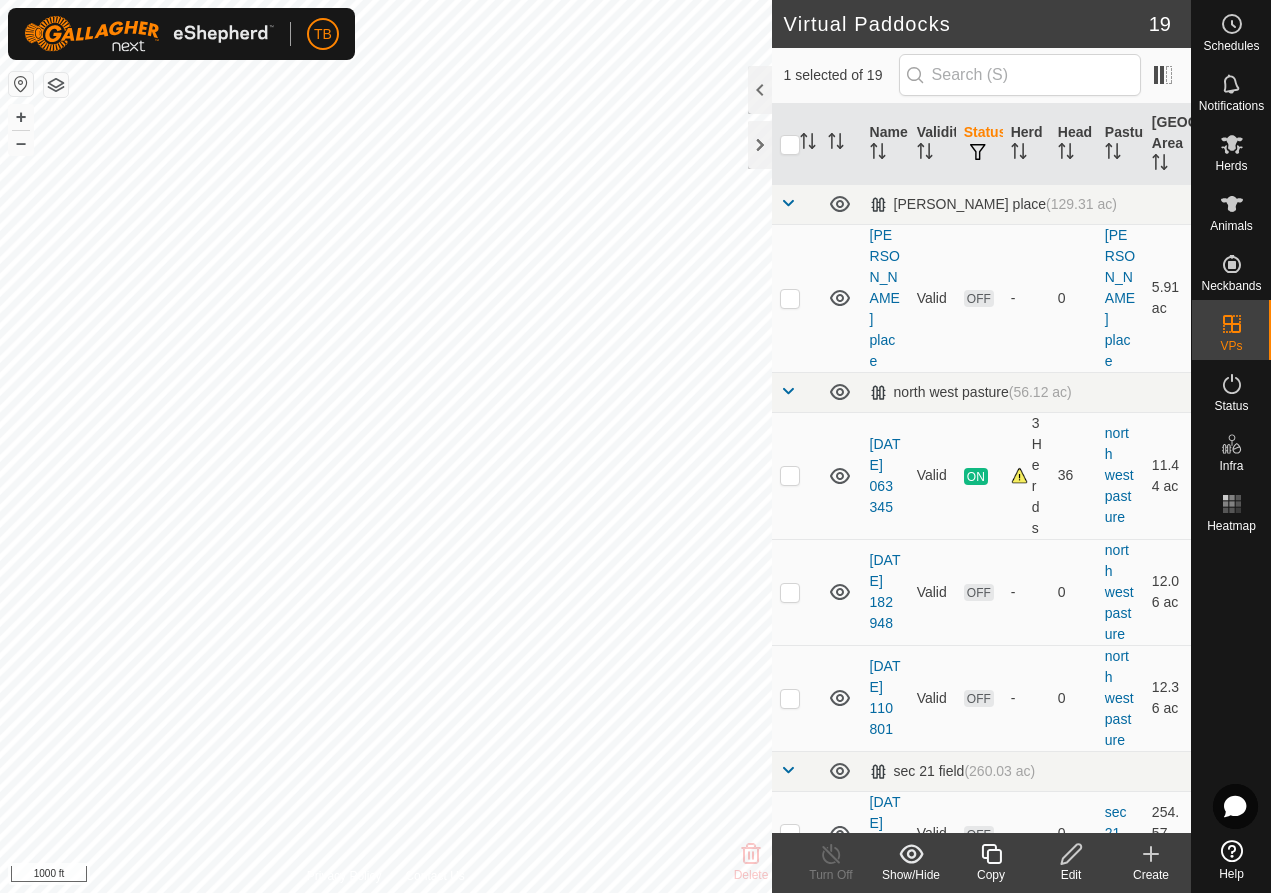 checkbox on "false" 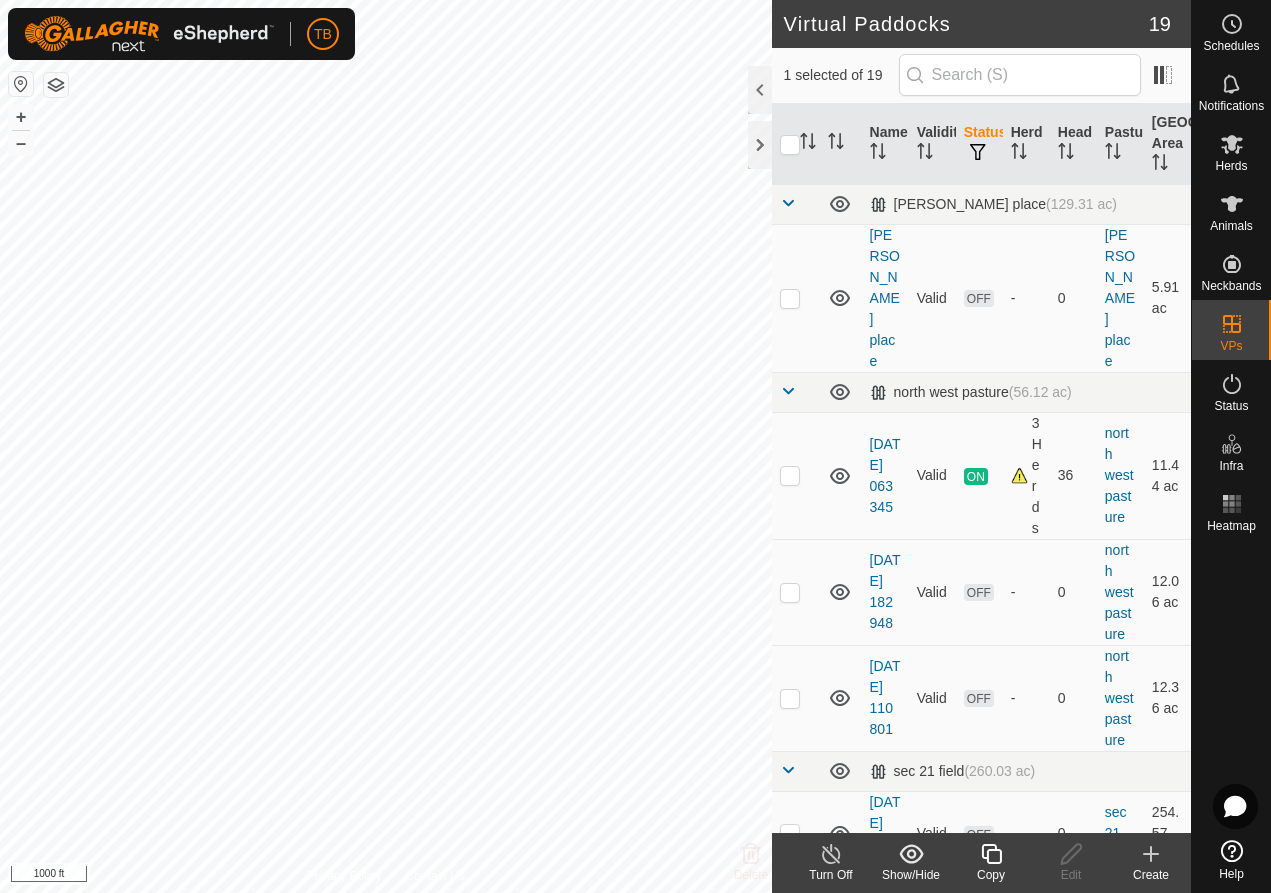checkbox on "false" 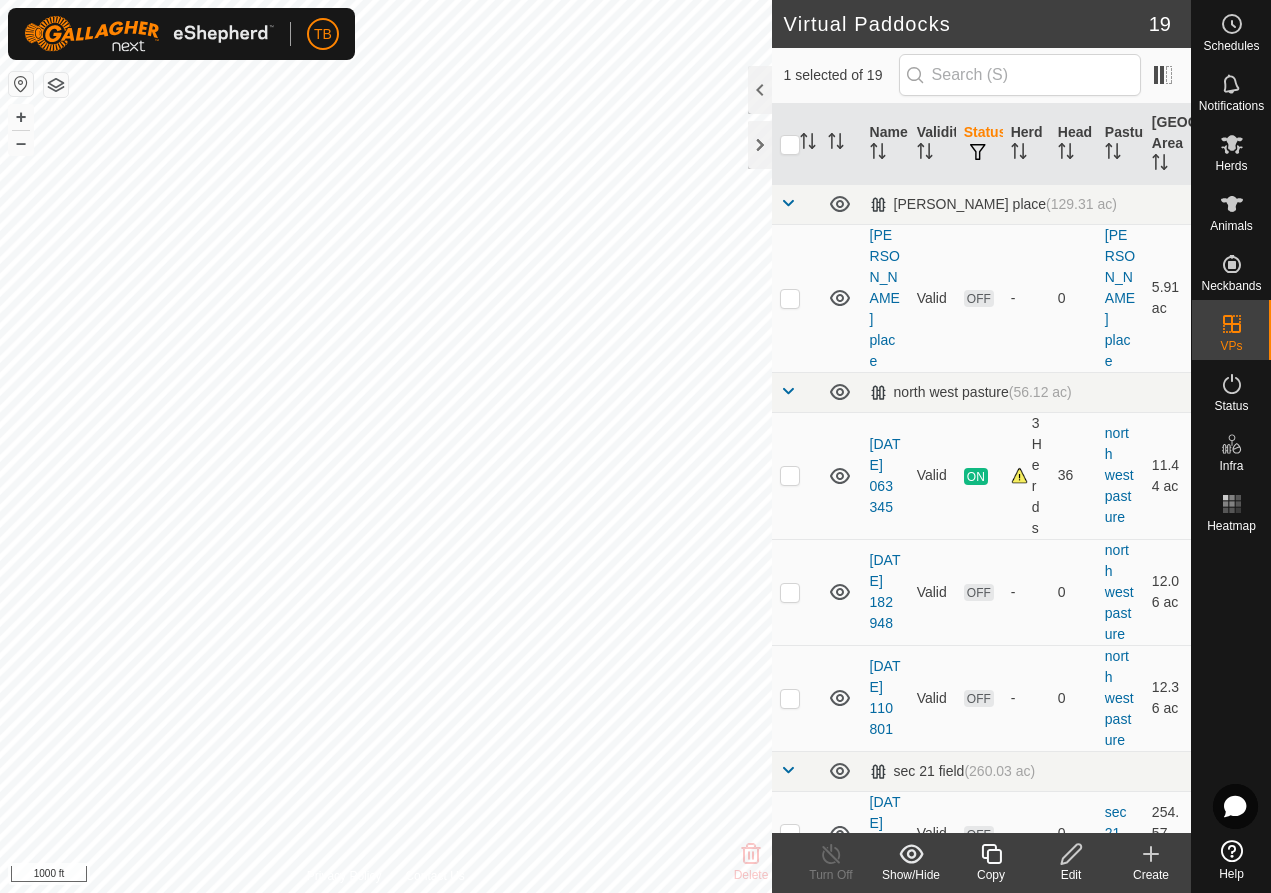 checkbox on "false" 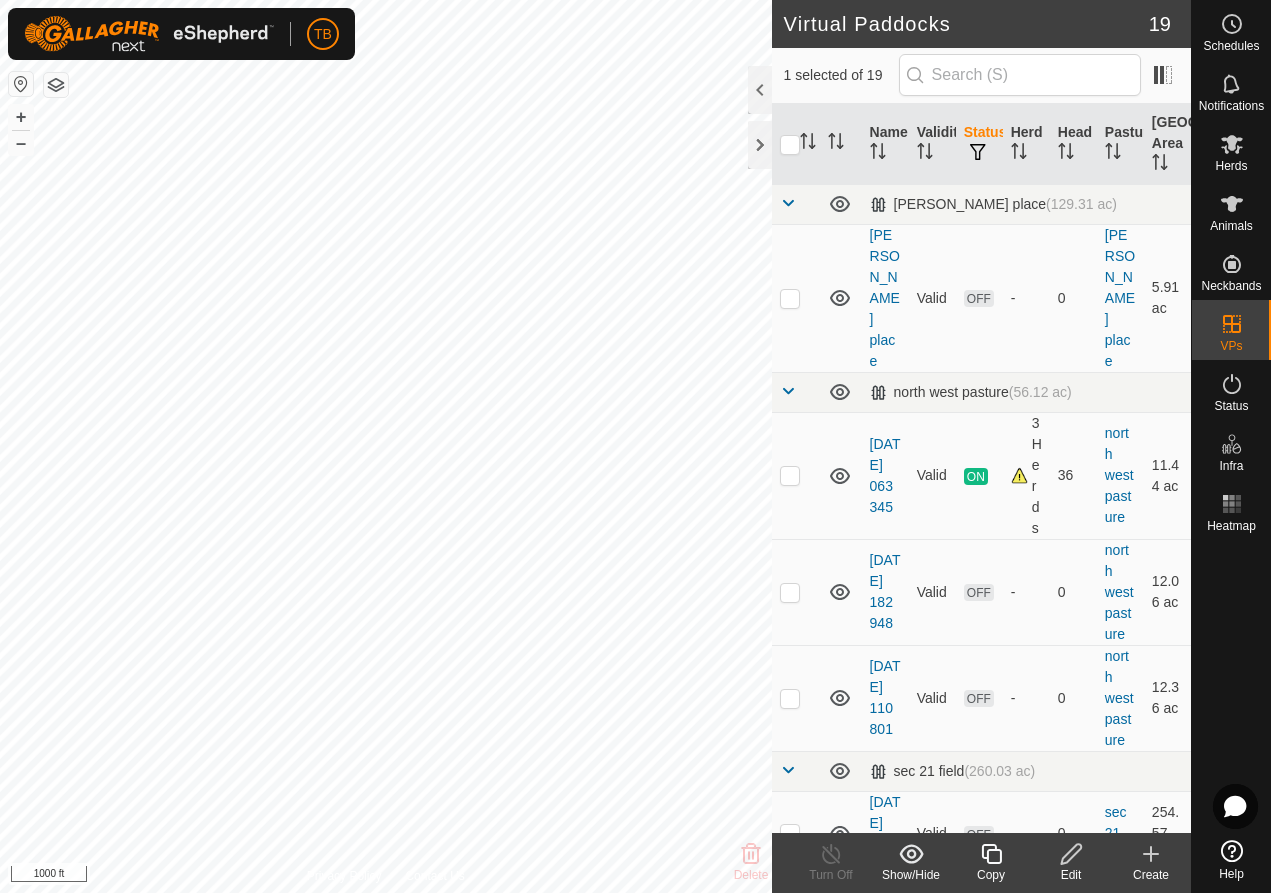 checkbox on "false" 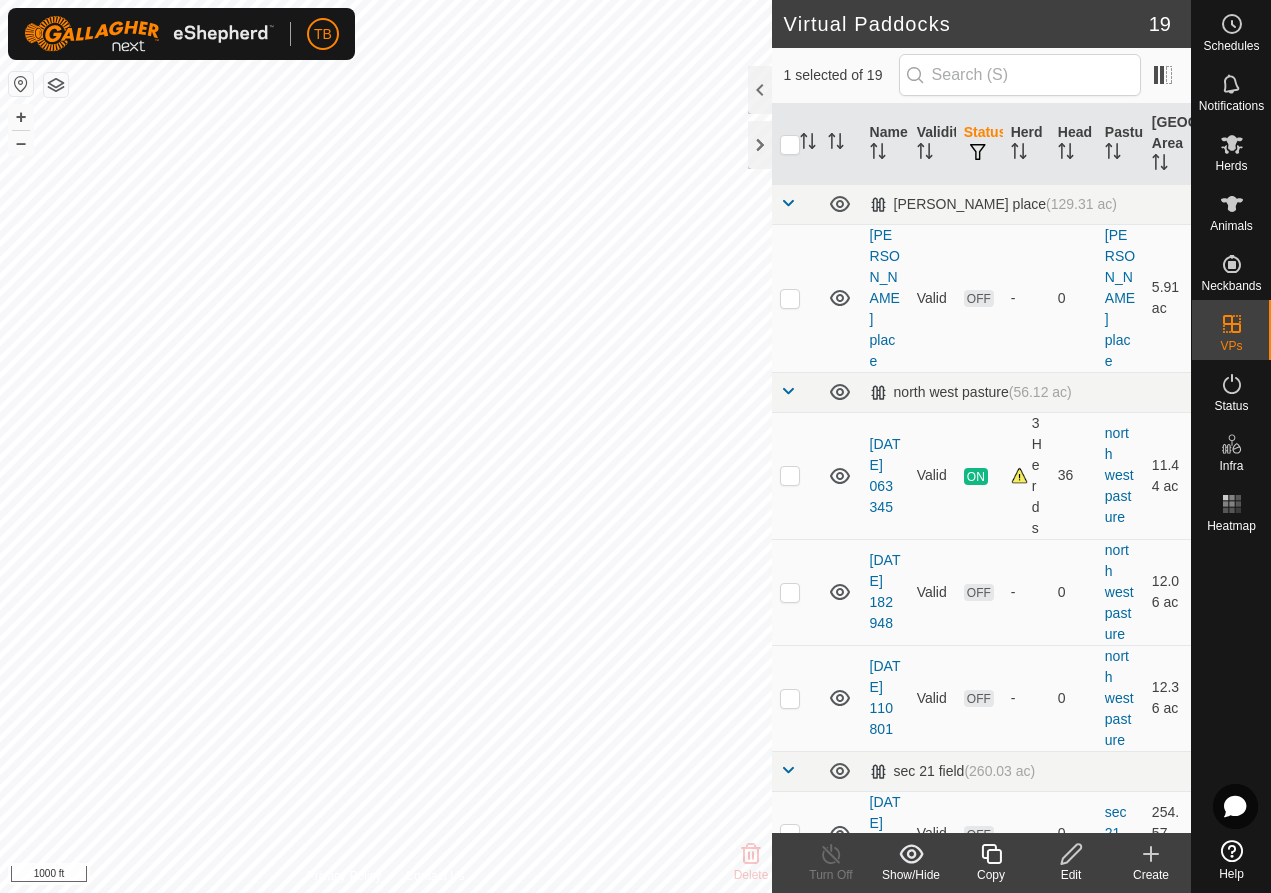 checkbox on "true" 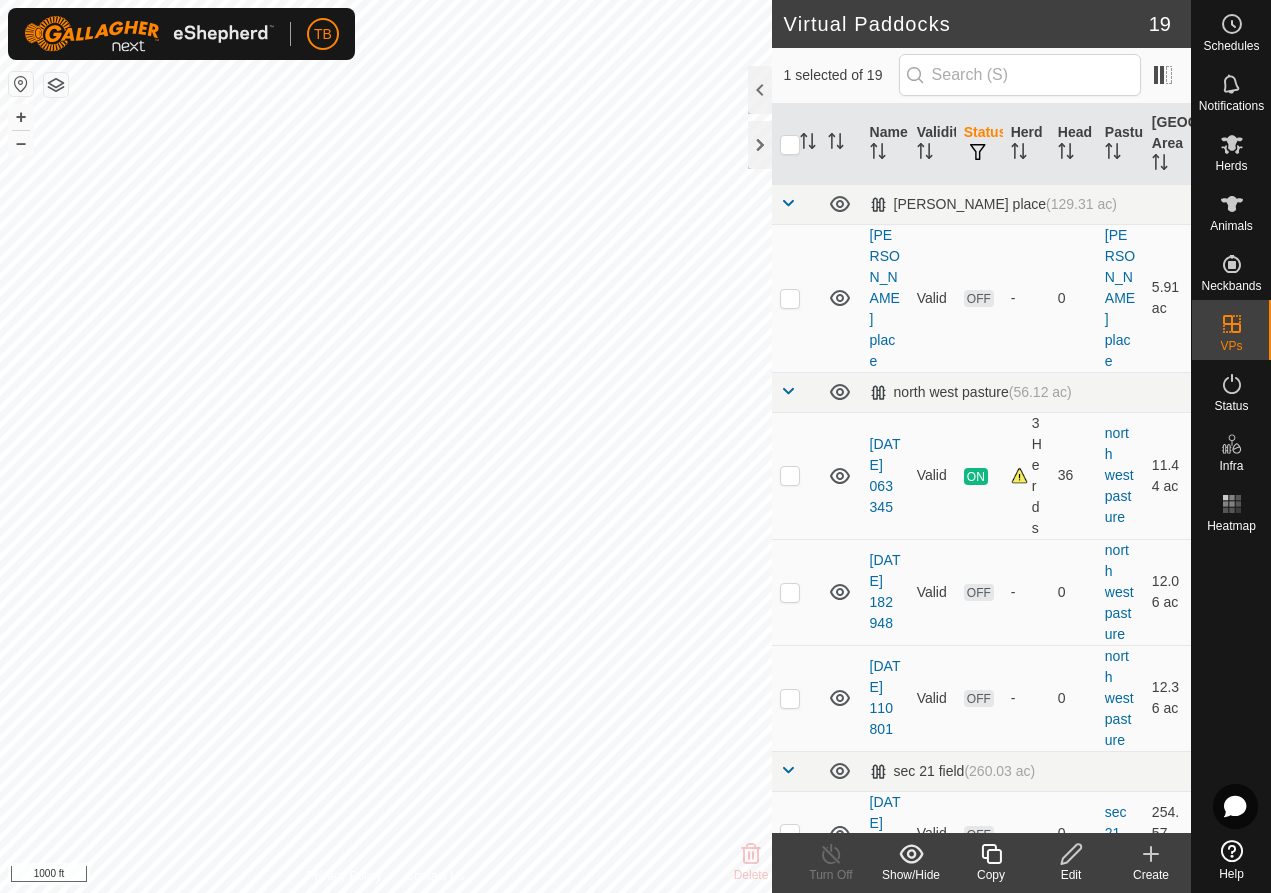 checkbox on "false" 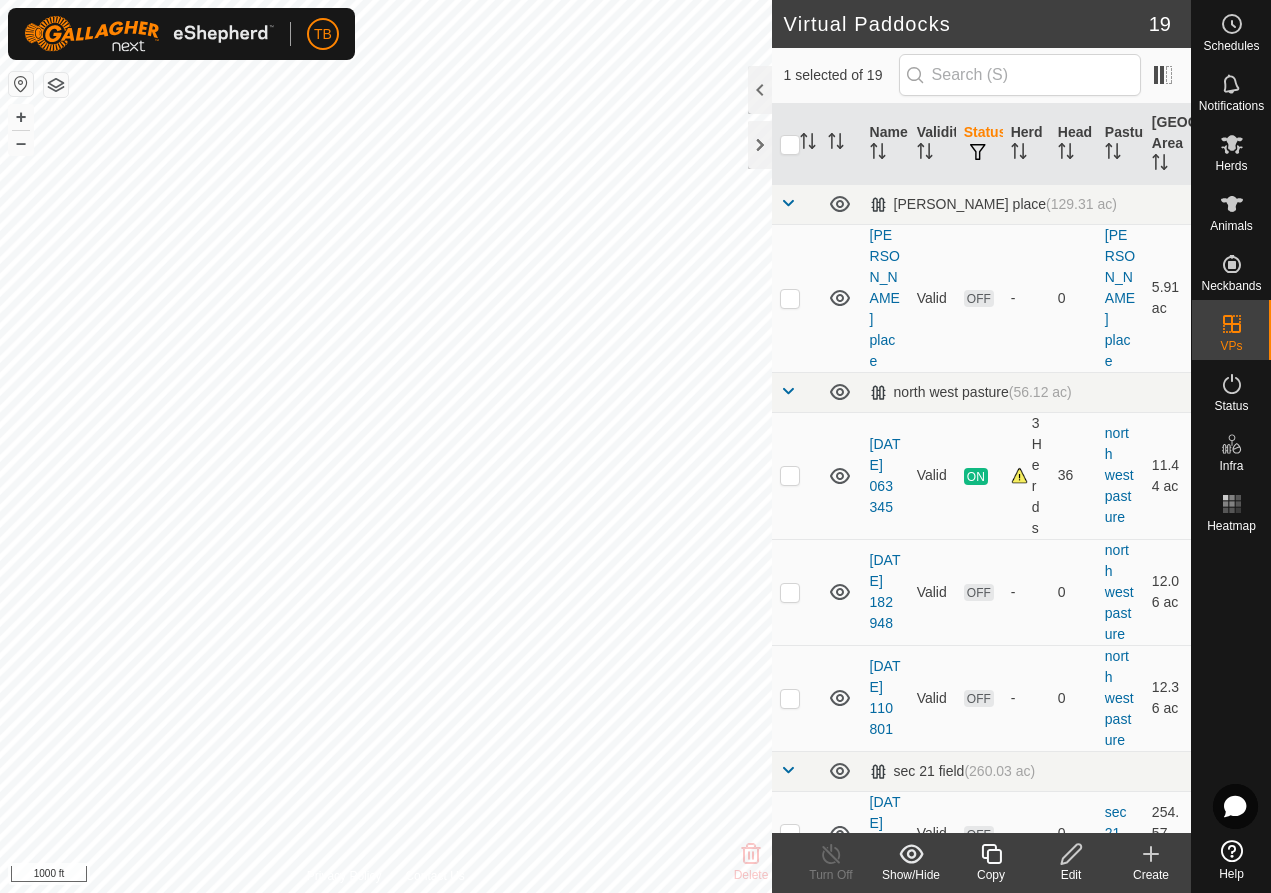 checkbox on "false" 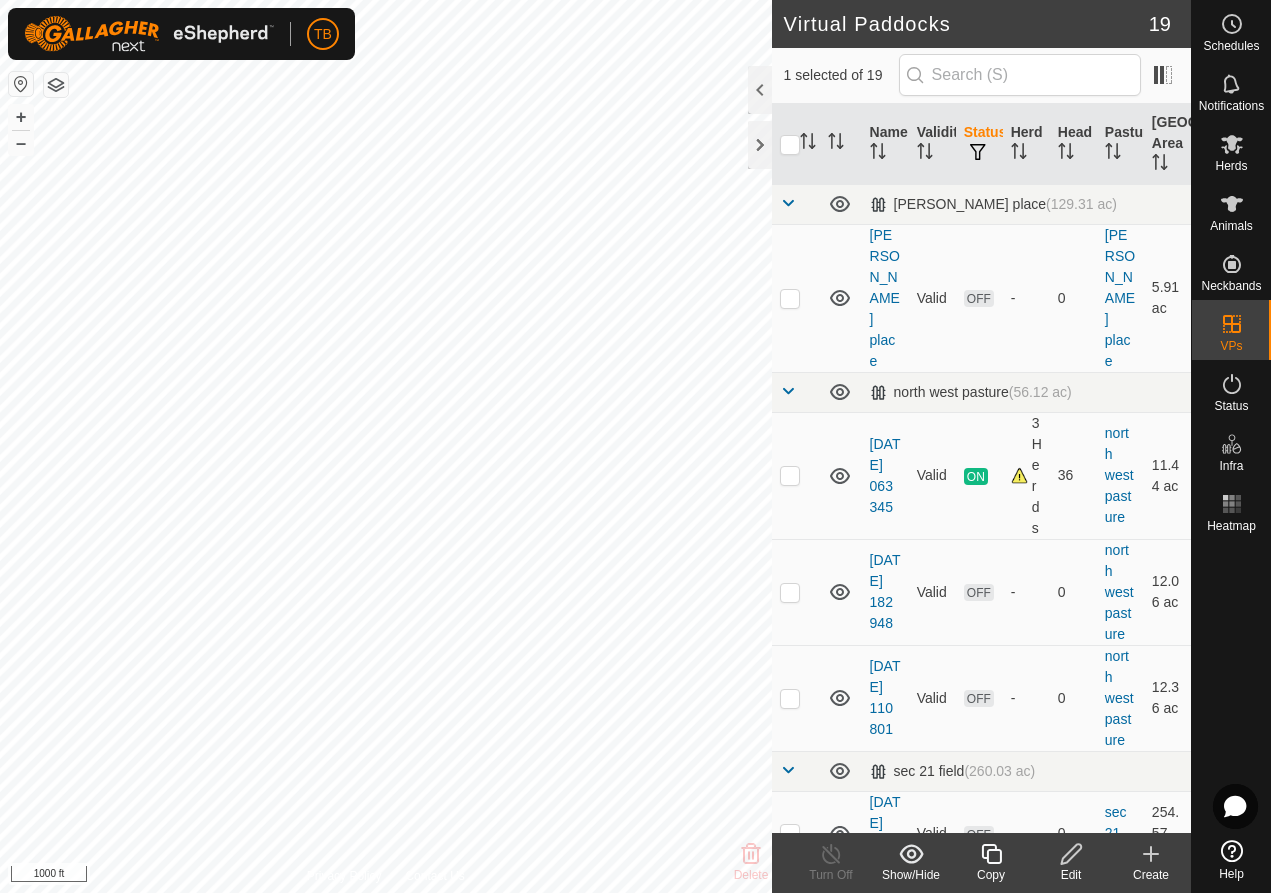checkbox on "true" 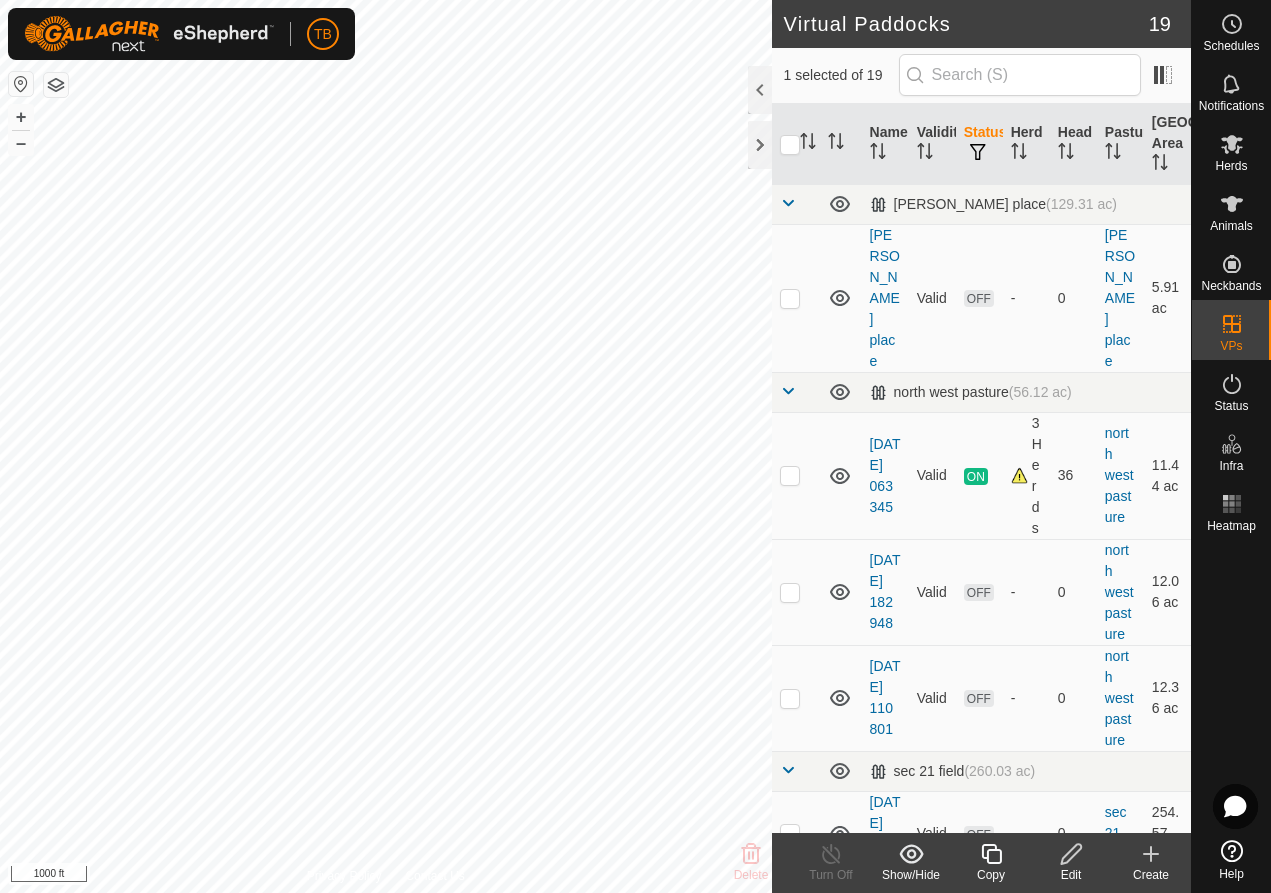 checkbox on "true" 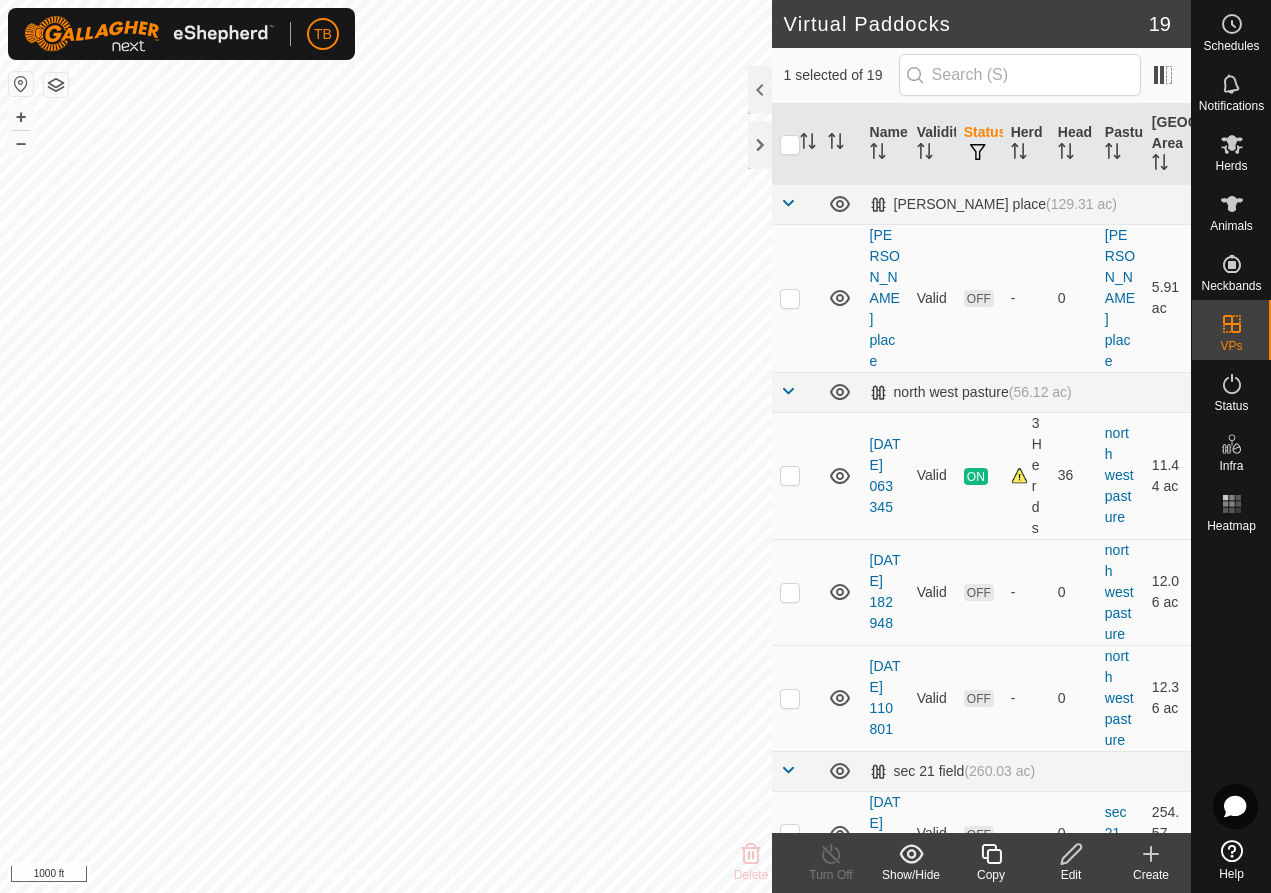 checkbox on "false" 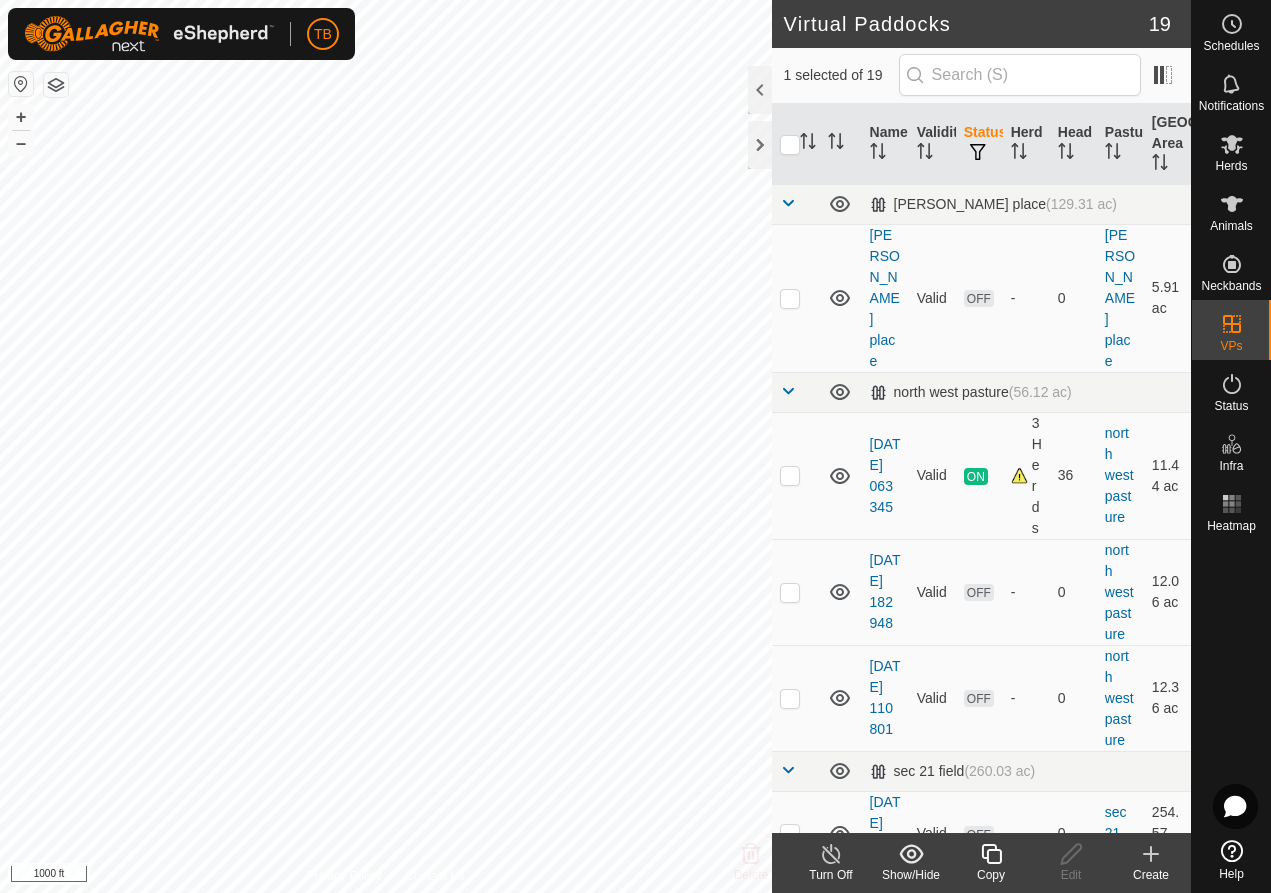 checkbox on "false" 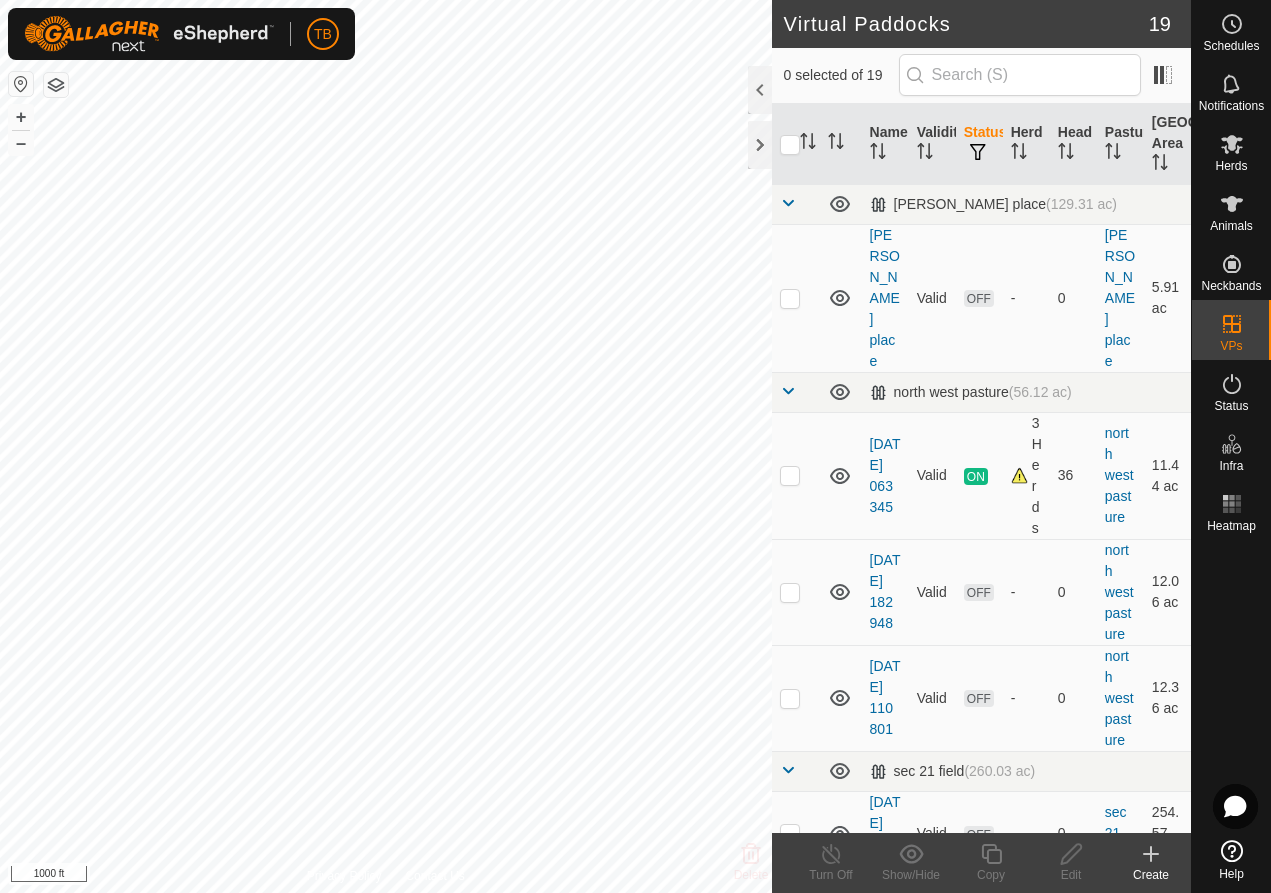 checkbox on "true" 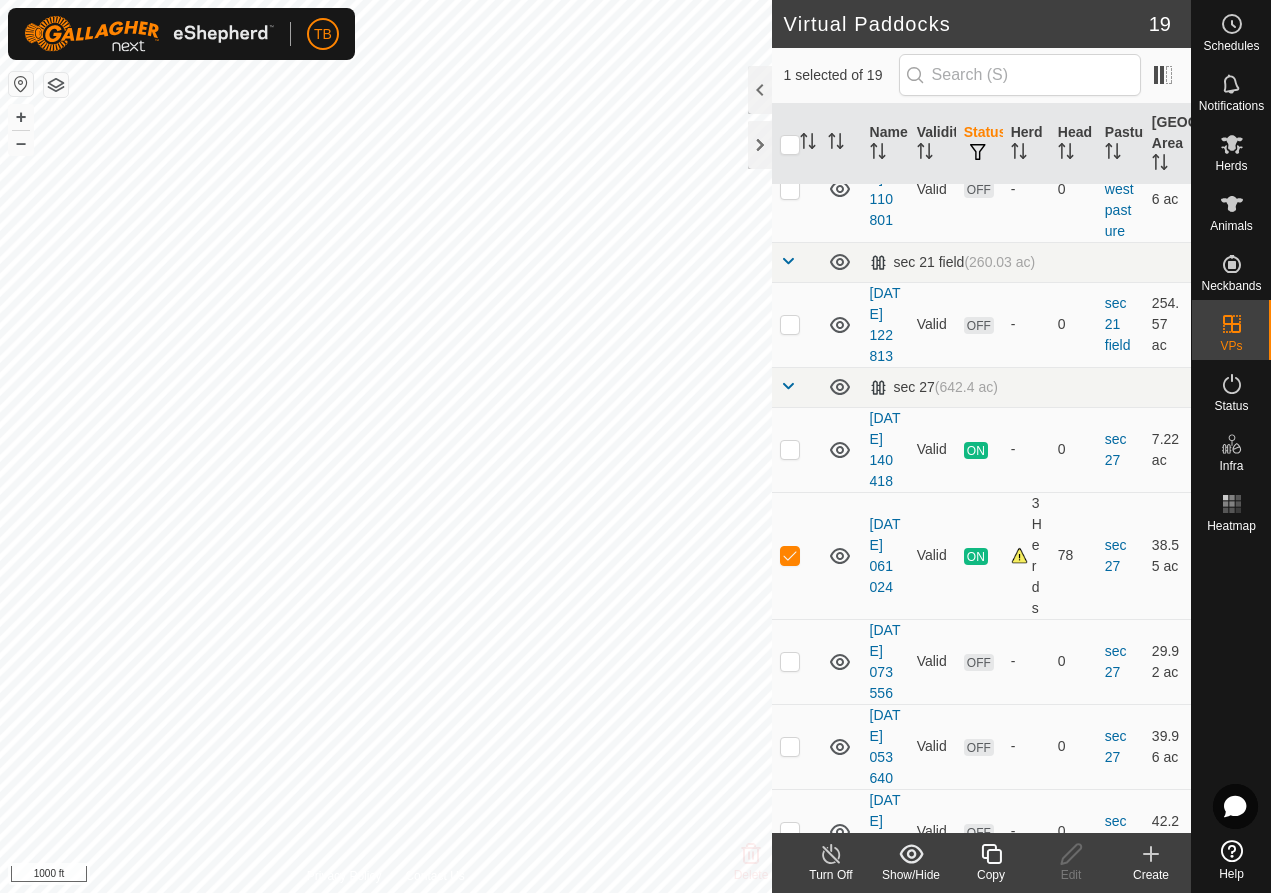 scroll, scrollTop: 510, scrollLeft: 0, axis: vertical 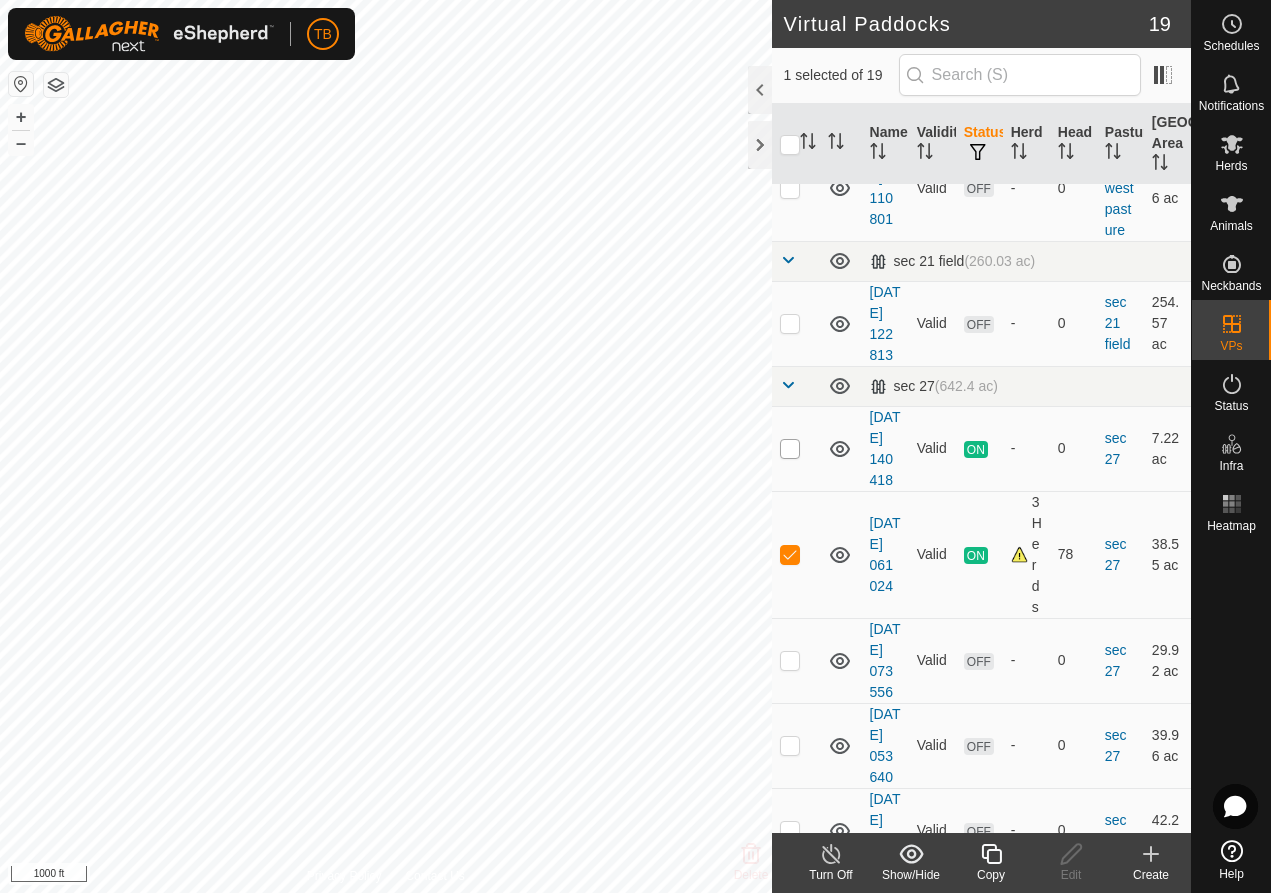 click at bounding box center (790, 449) 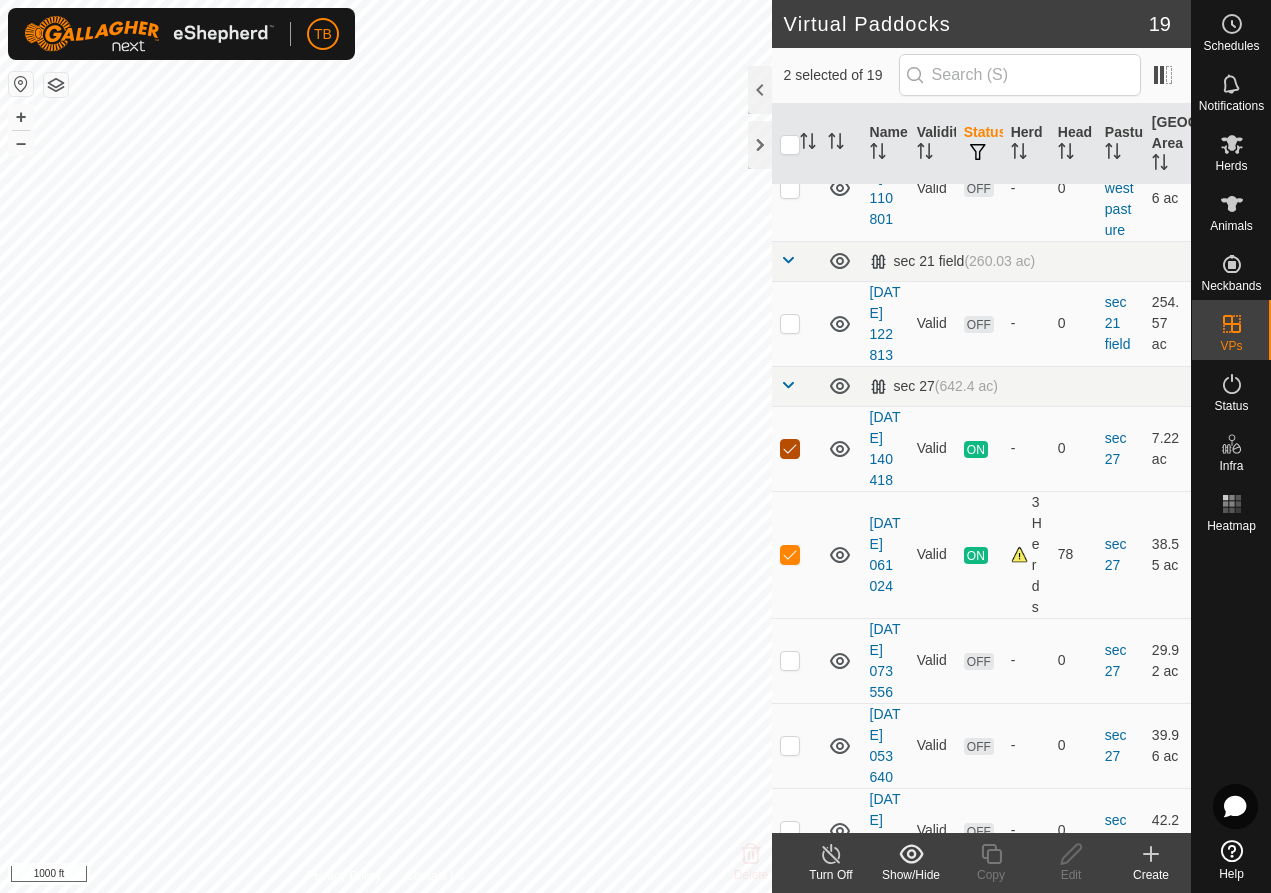 click at bounding box center (790, 449) 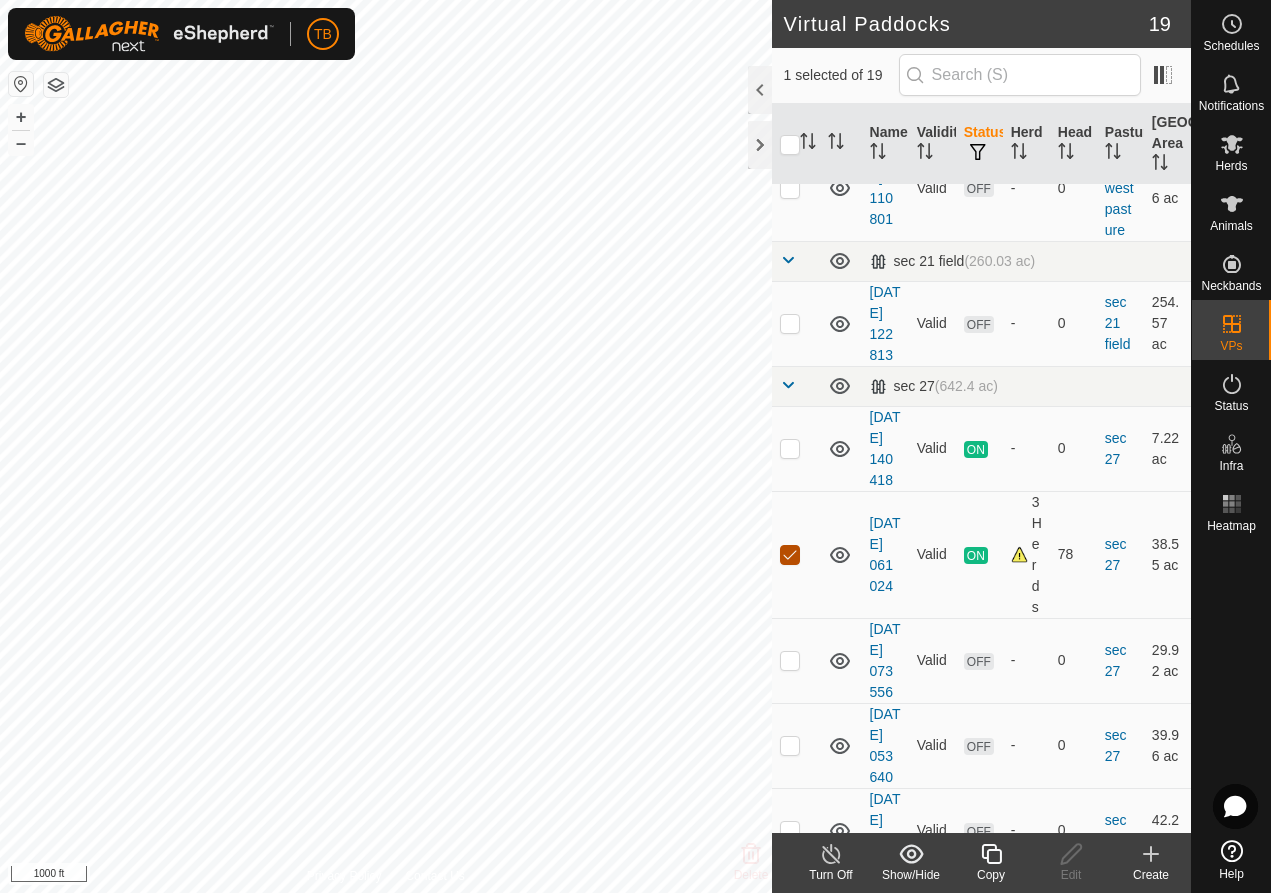 click at bounding box center [790, 555] 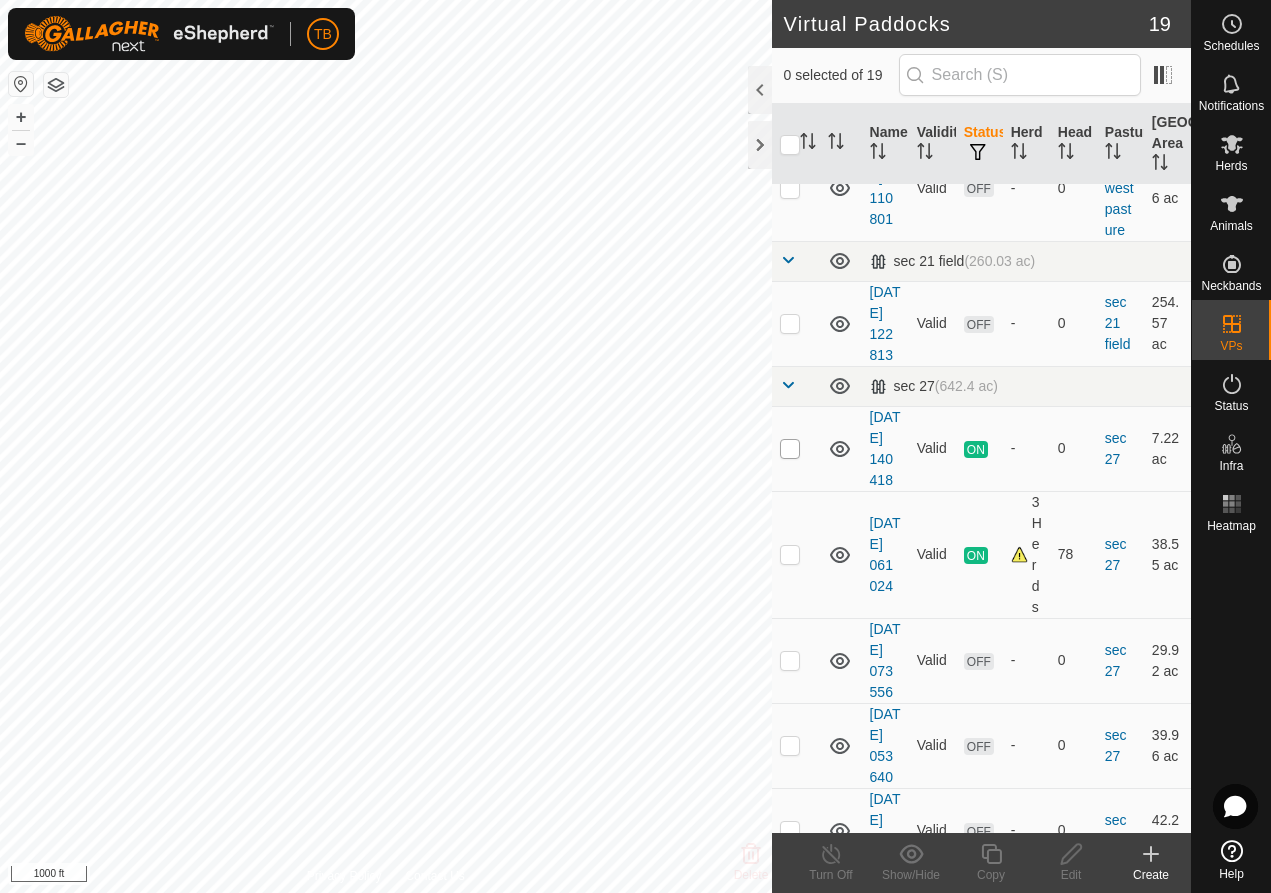 click at bounding box center [790, 449] 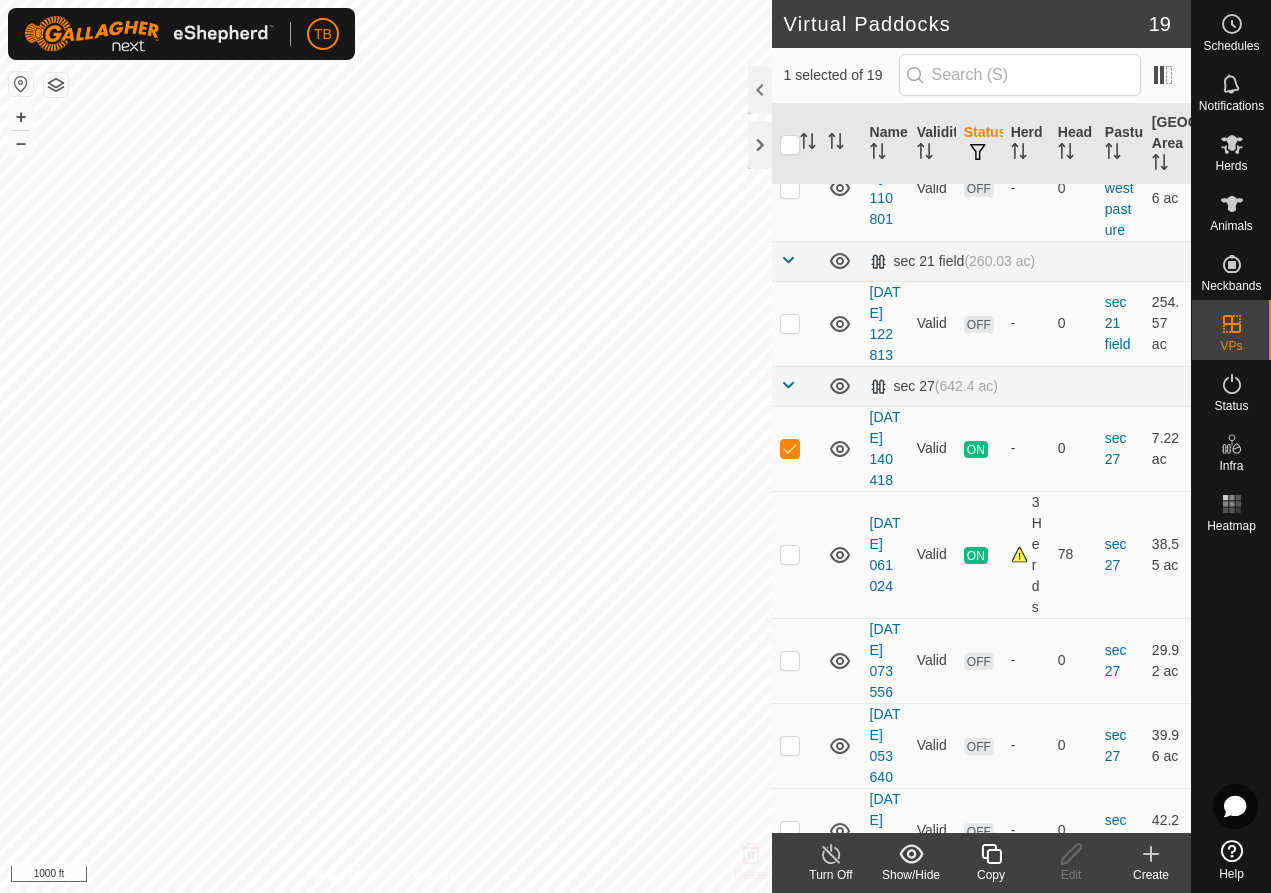 click 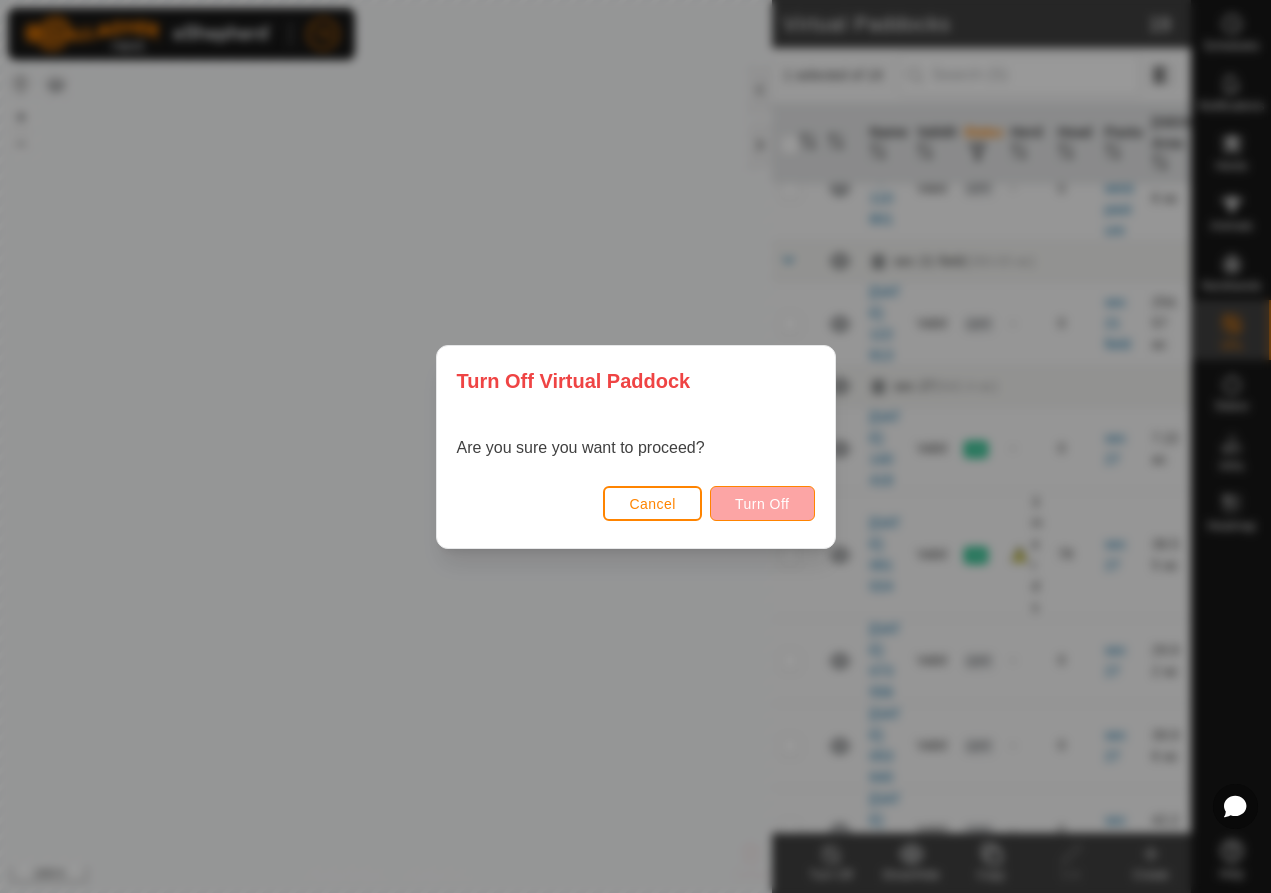 click on "Turn Off" at bounding box center [762, 504] 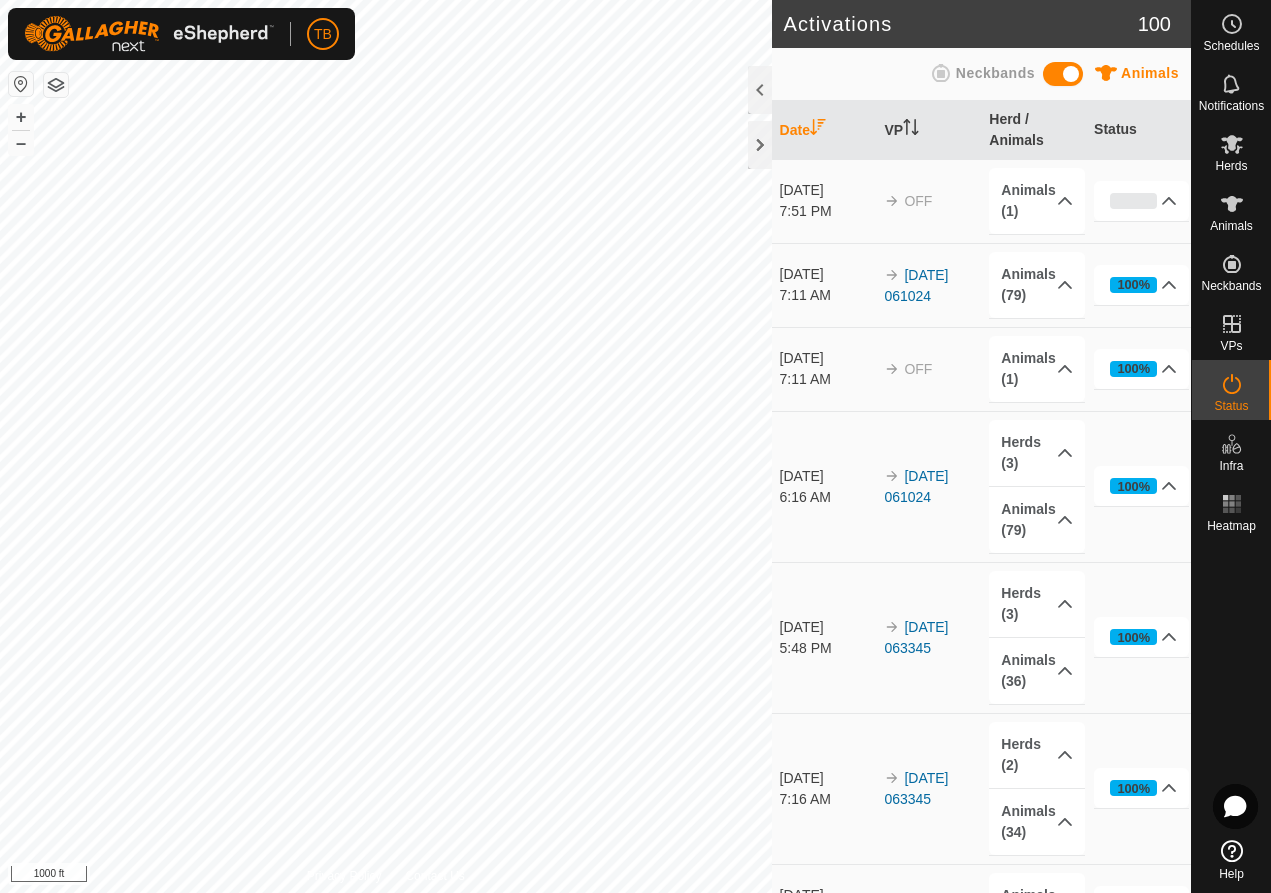 scroll, scrollTop: 0, scrollLeft: 0, axis: both 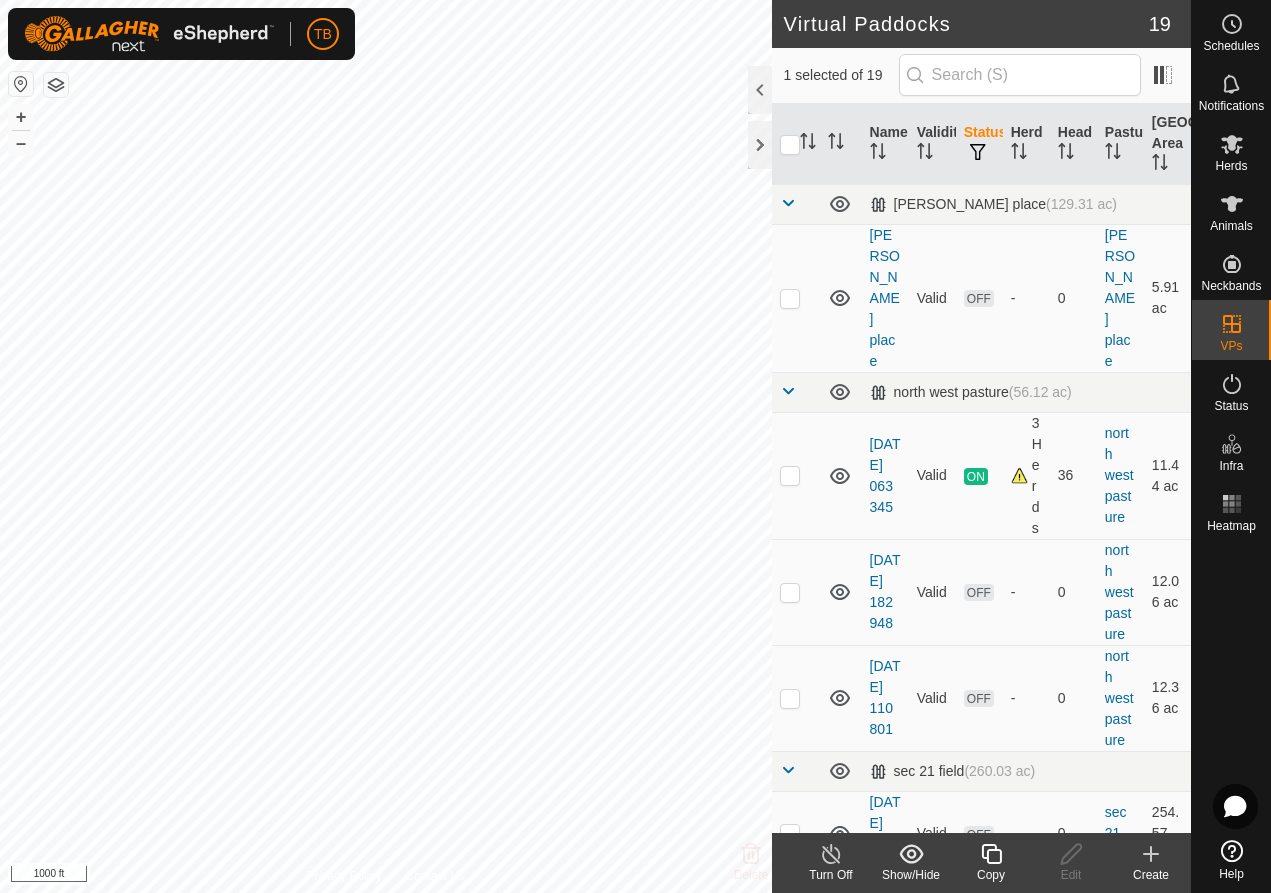 checkbox on "false" 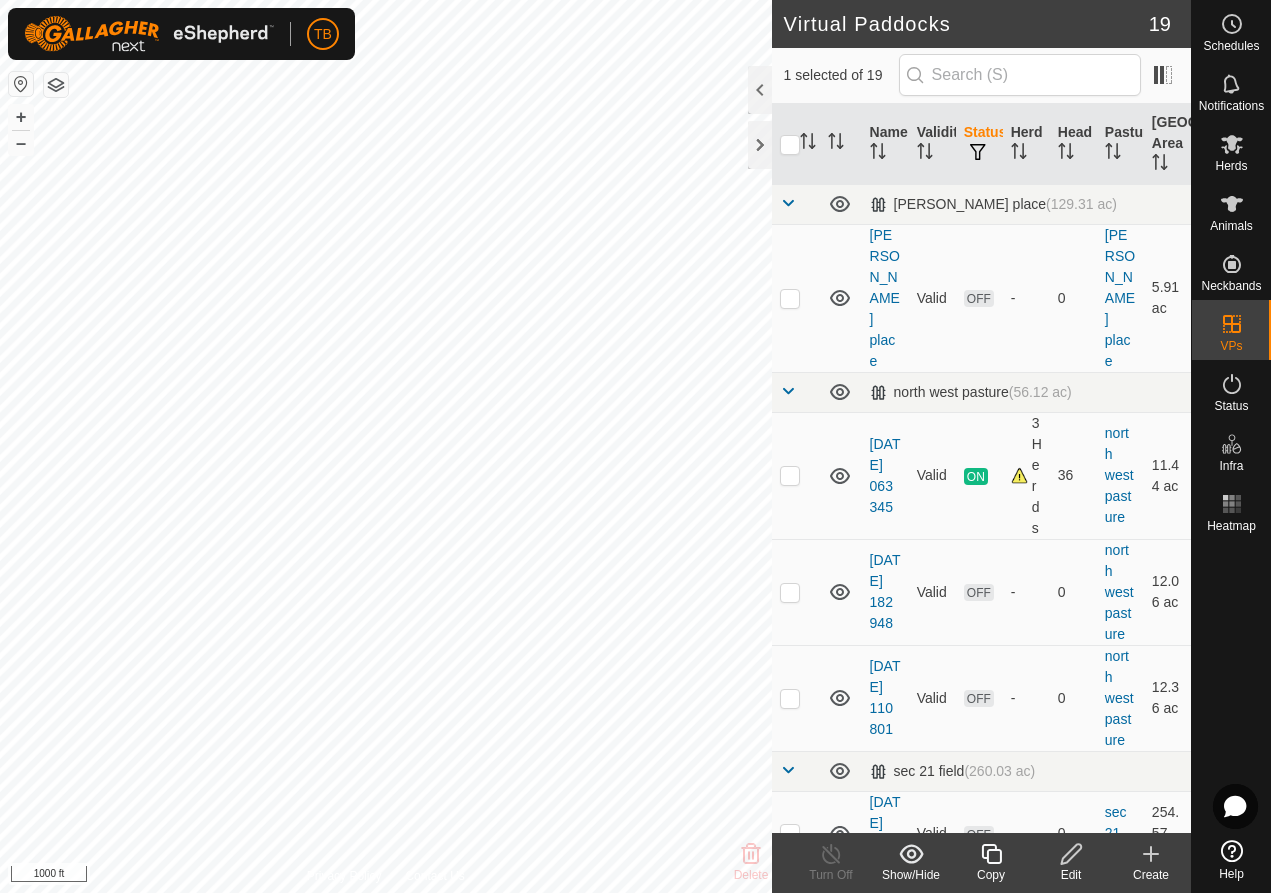 checkbox on "false" 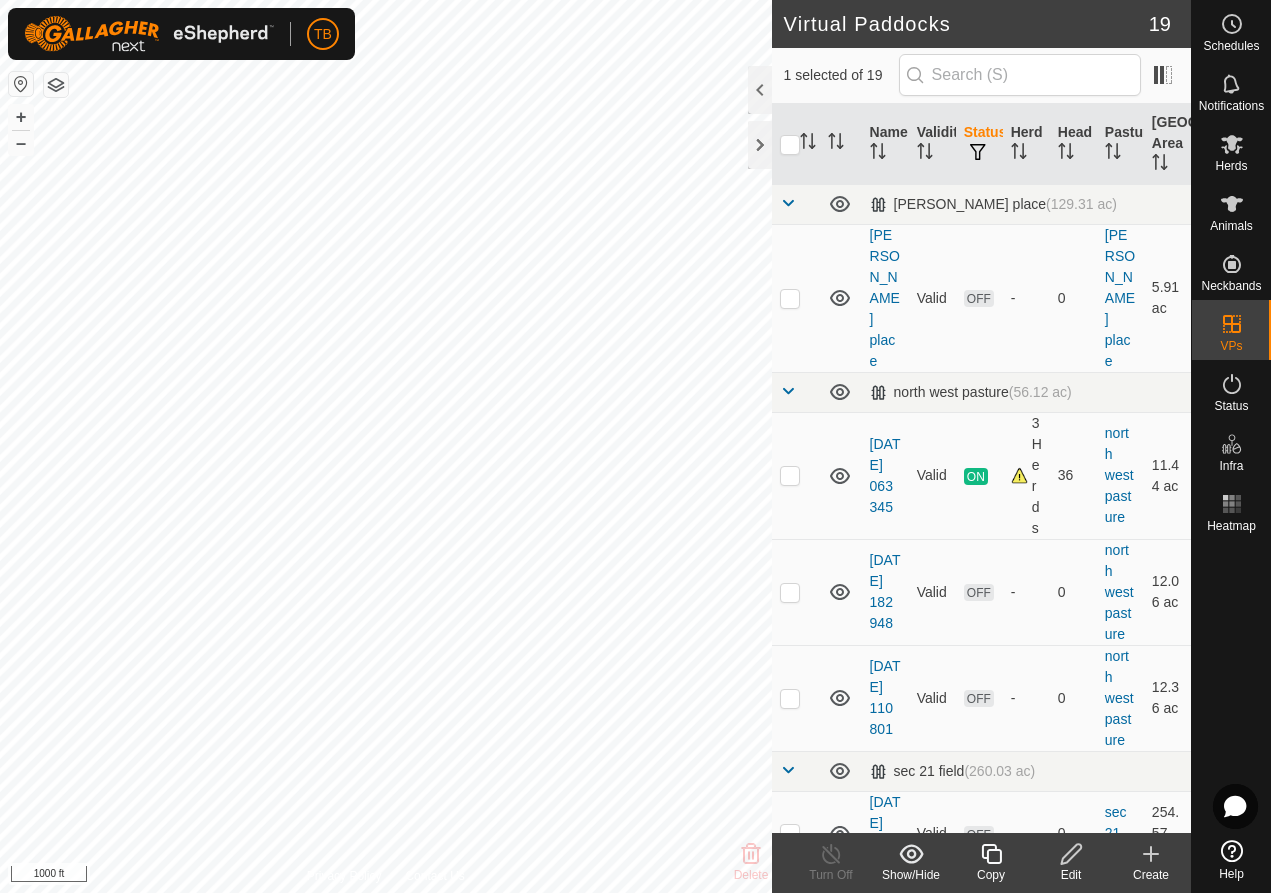 checkbox on "false" 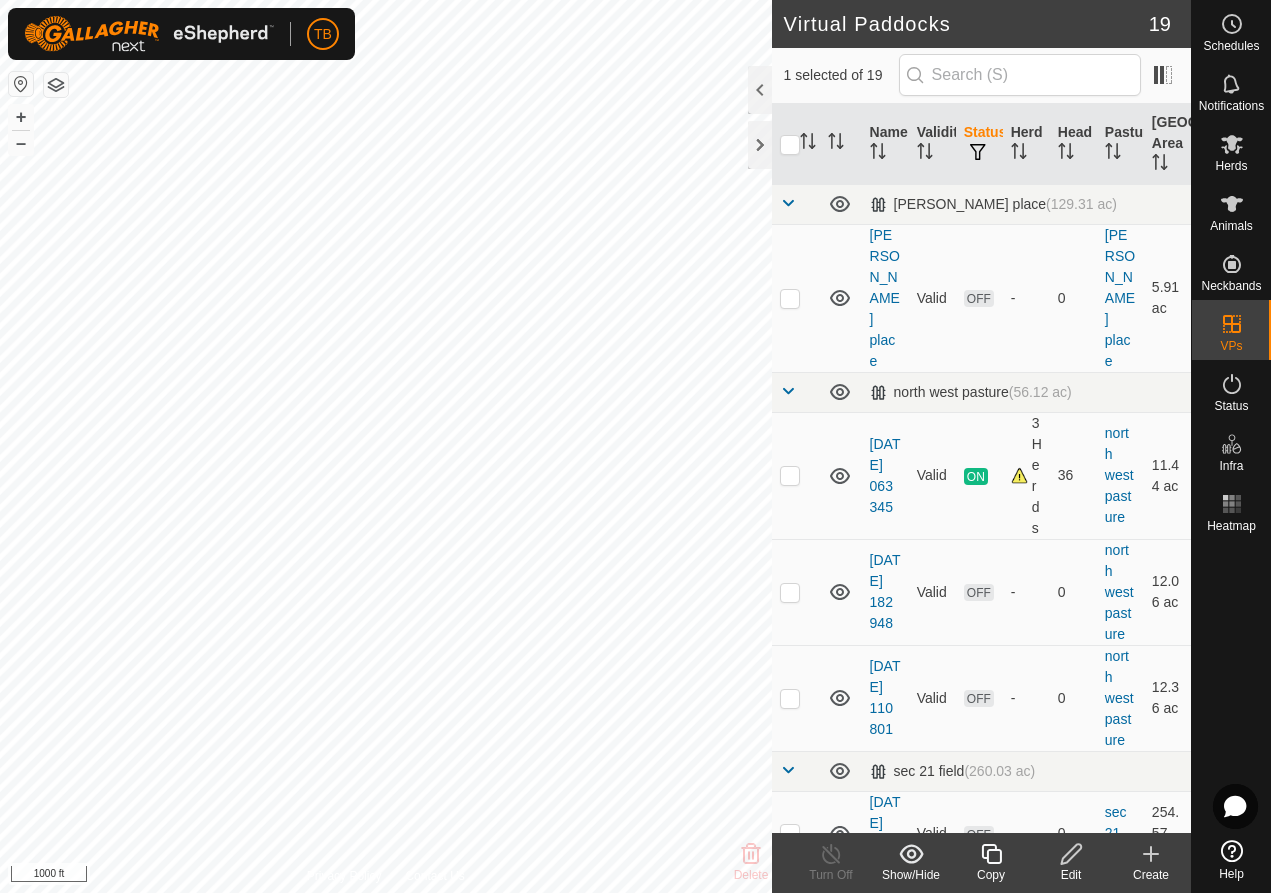 checkbox on "true" 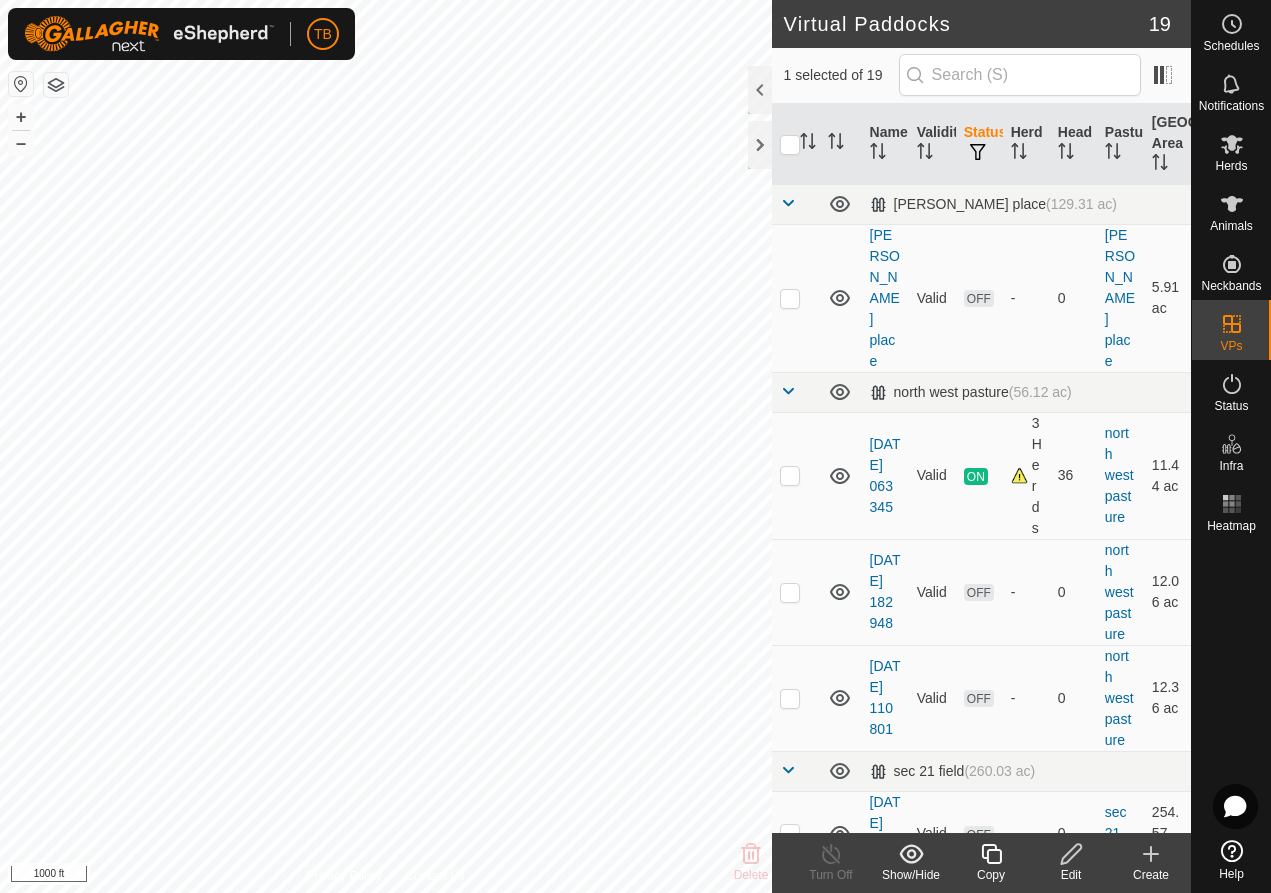 checkbox on "false" 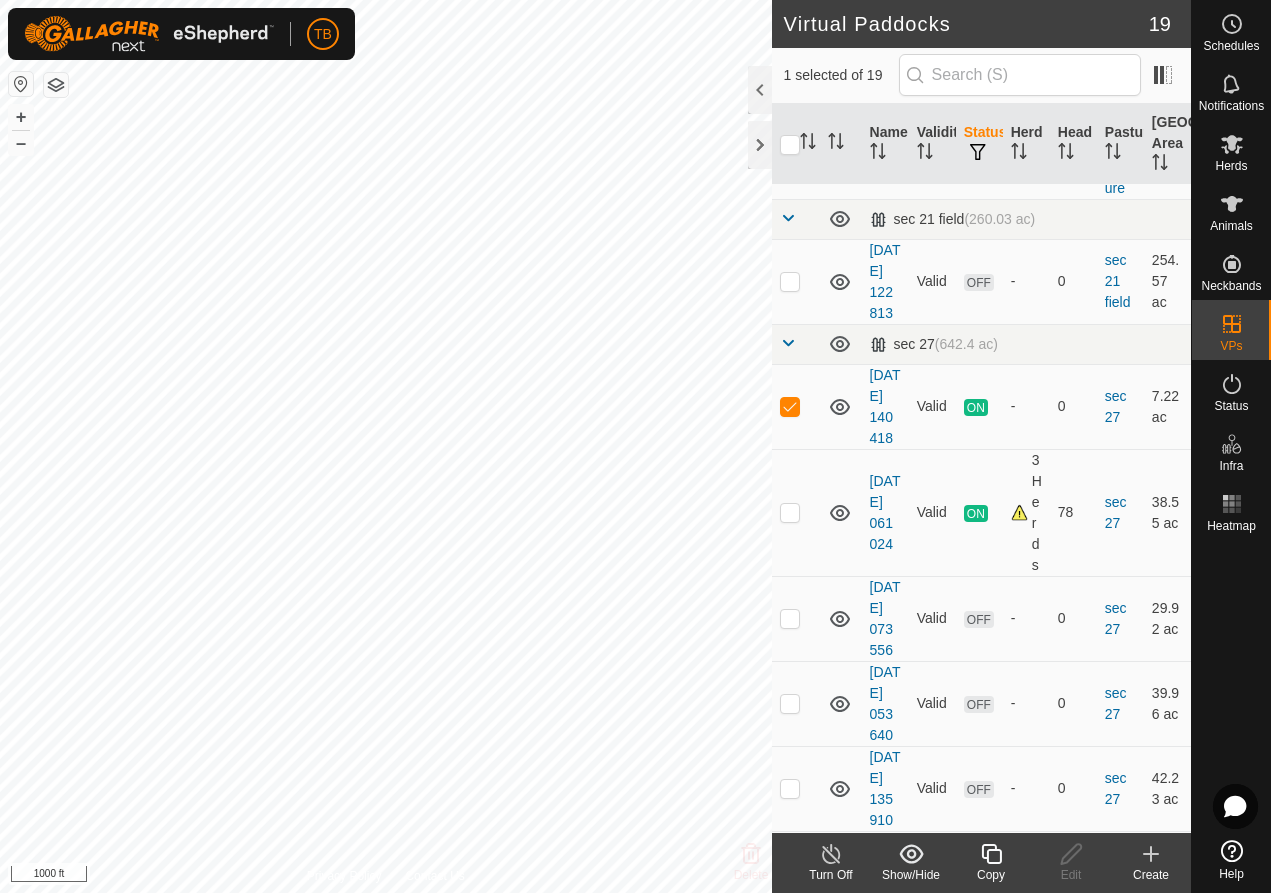 scroll, scrollTop: 555, scrollLeft: 0, axis: vertical 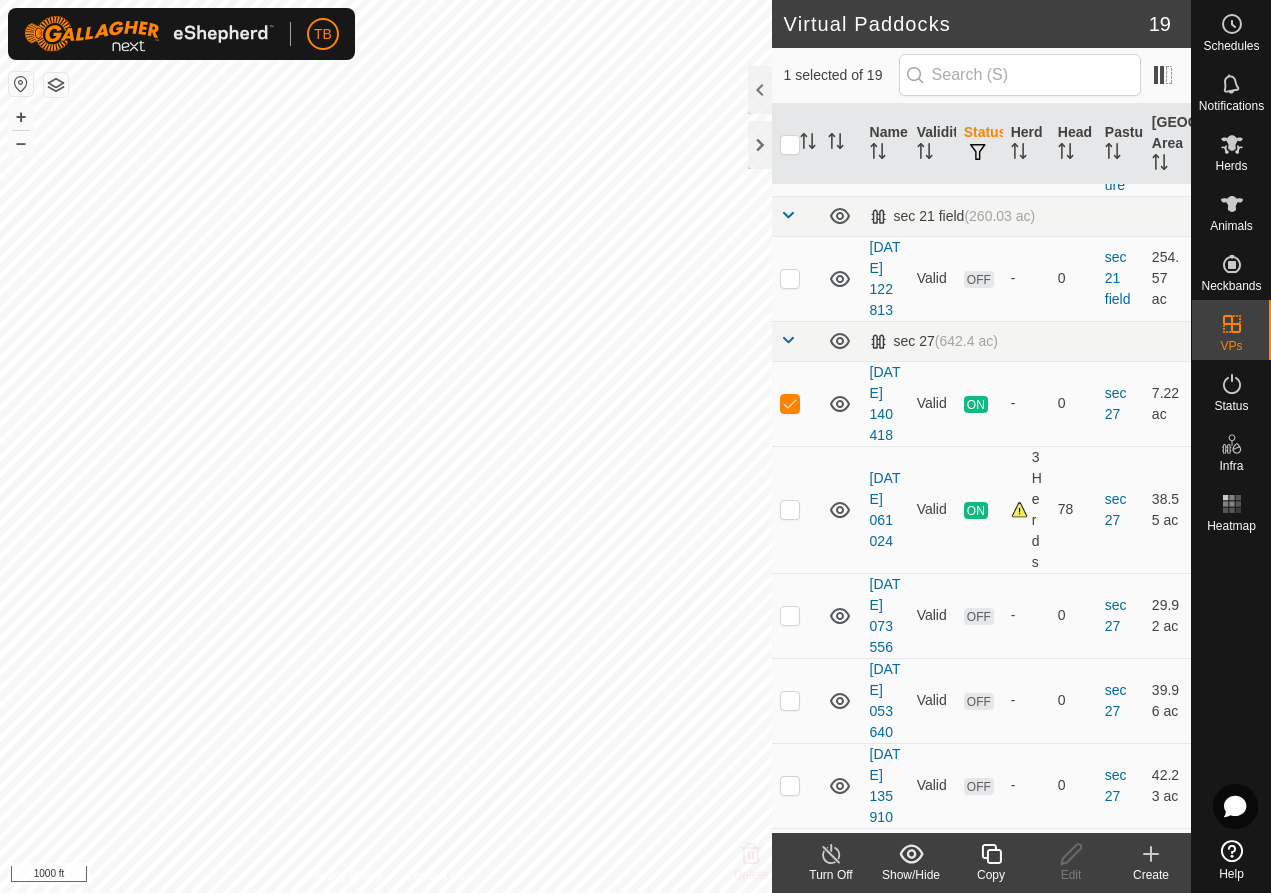 click 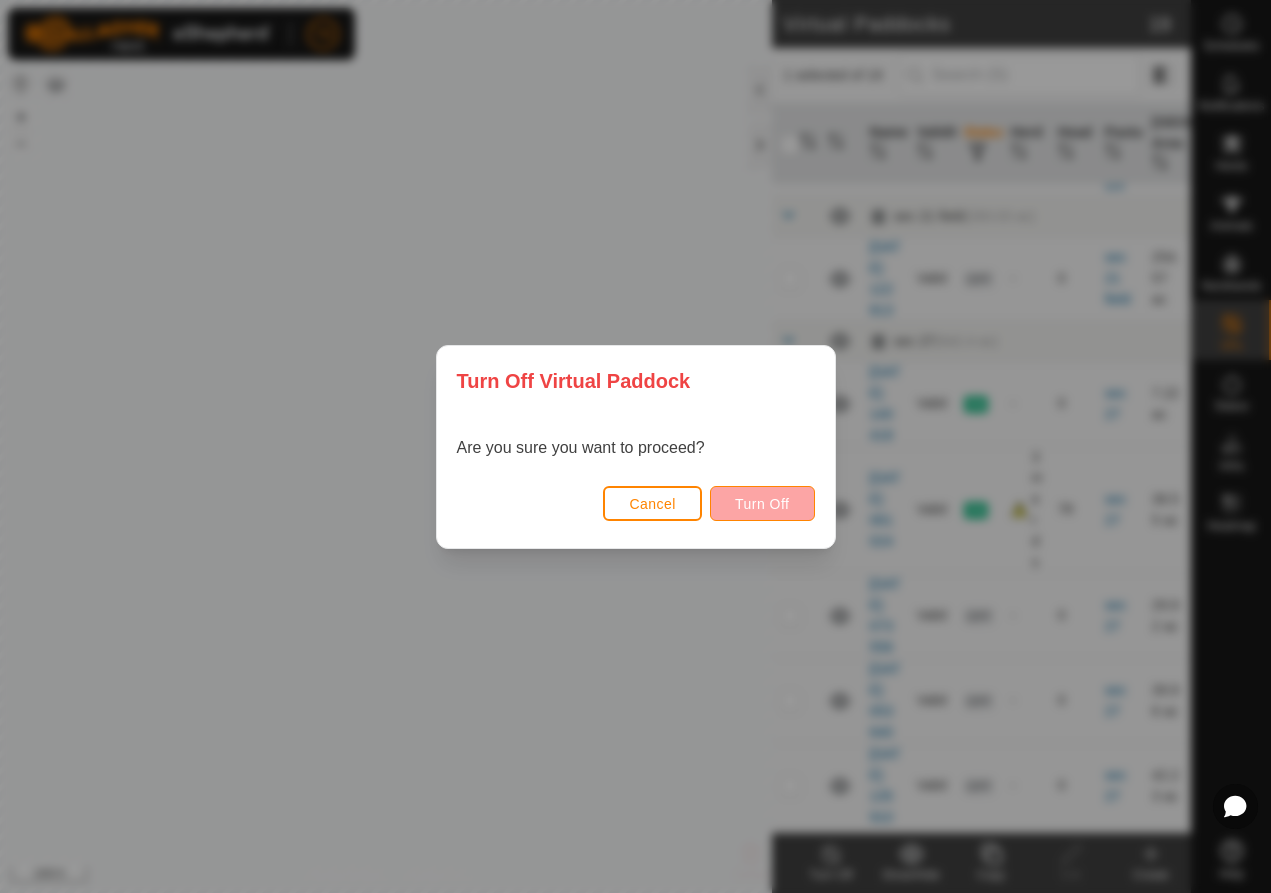 click on "Turn Off" at bounding box center [762, 504] 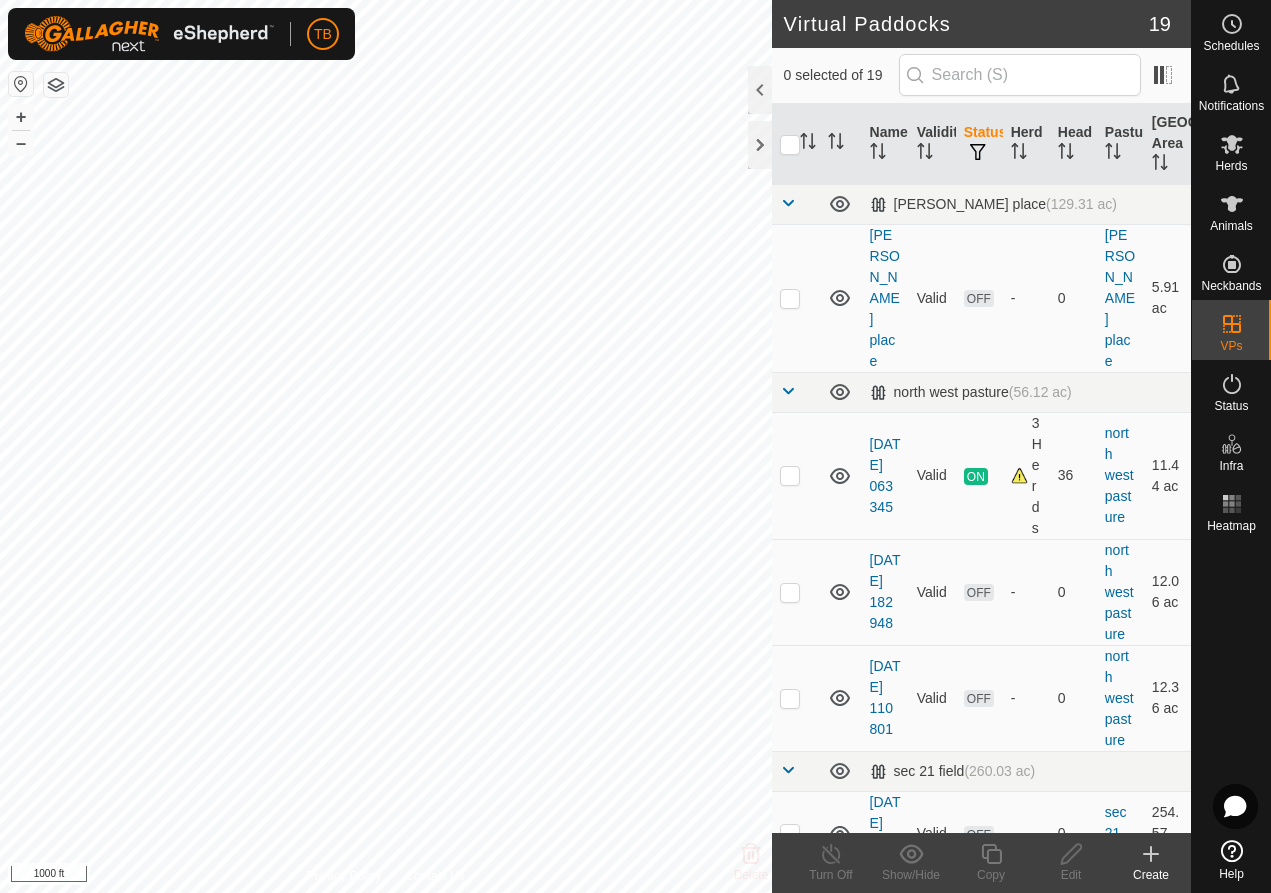 checkbox on "true" 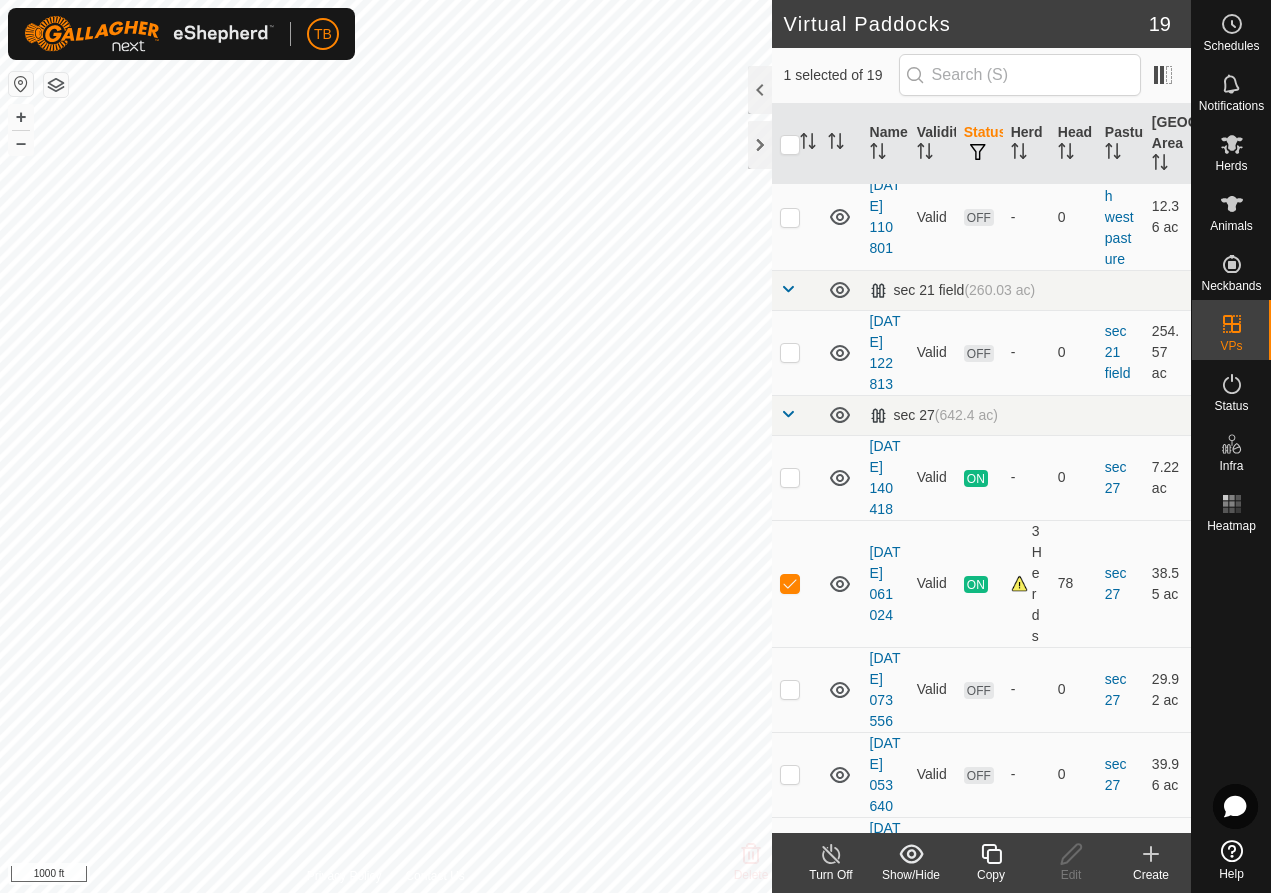 scroll, scrollTop: 521, scrollLeft: 0, axis: vertical 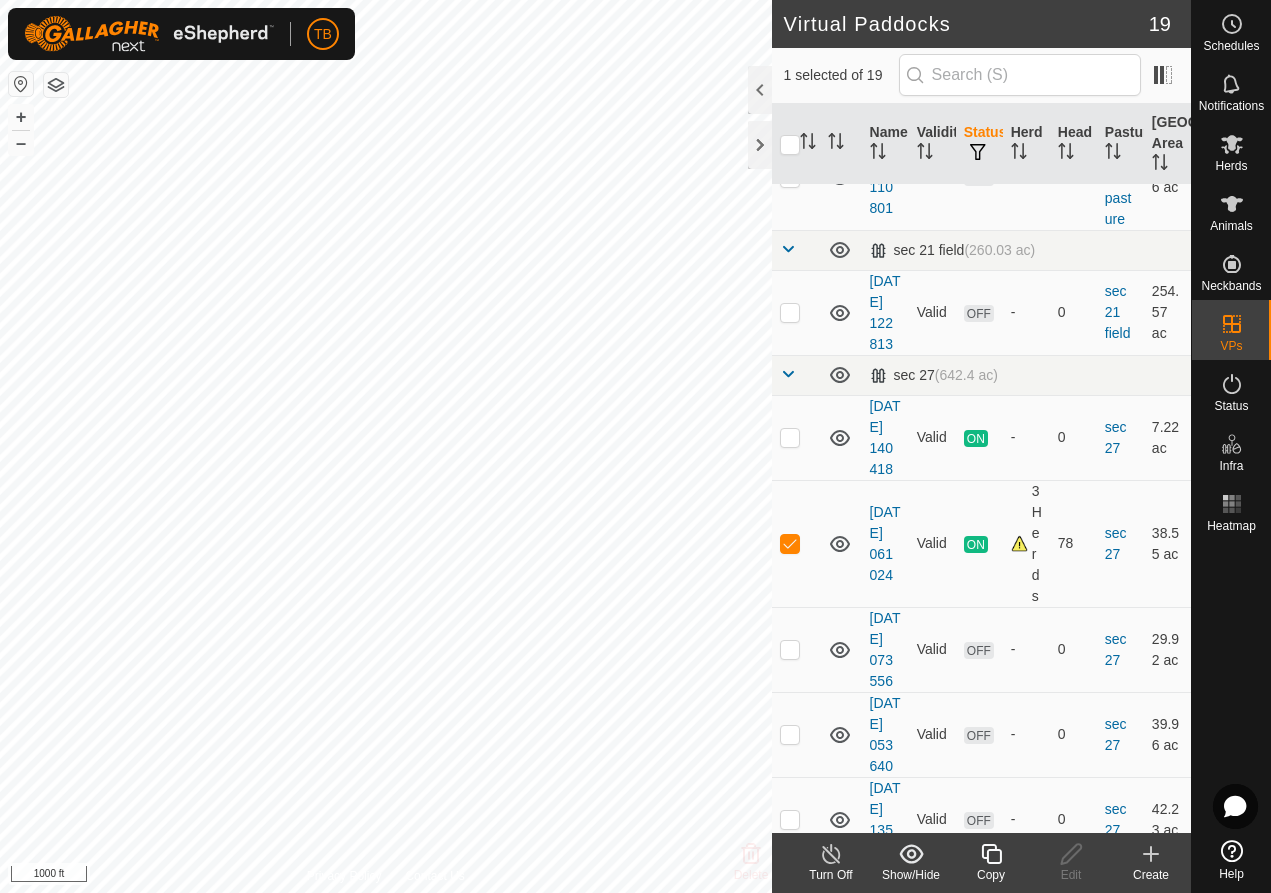 click on "3 Herds" at bounding box center (1026, 544) 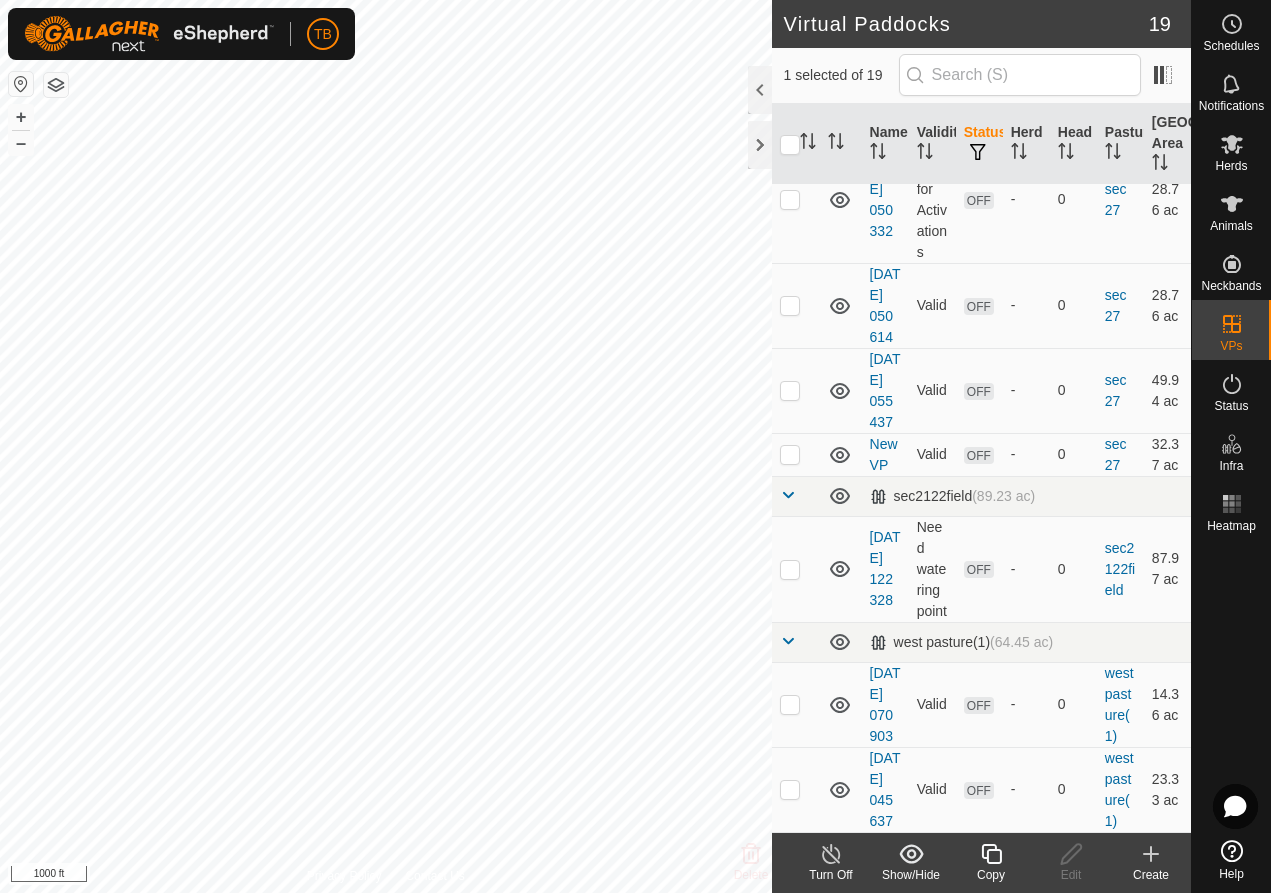 scroll, scrollTop: 1879, scrollLeft: 0, axis: vertical 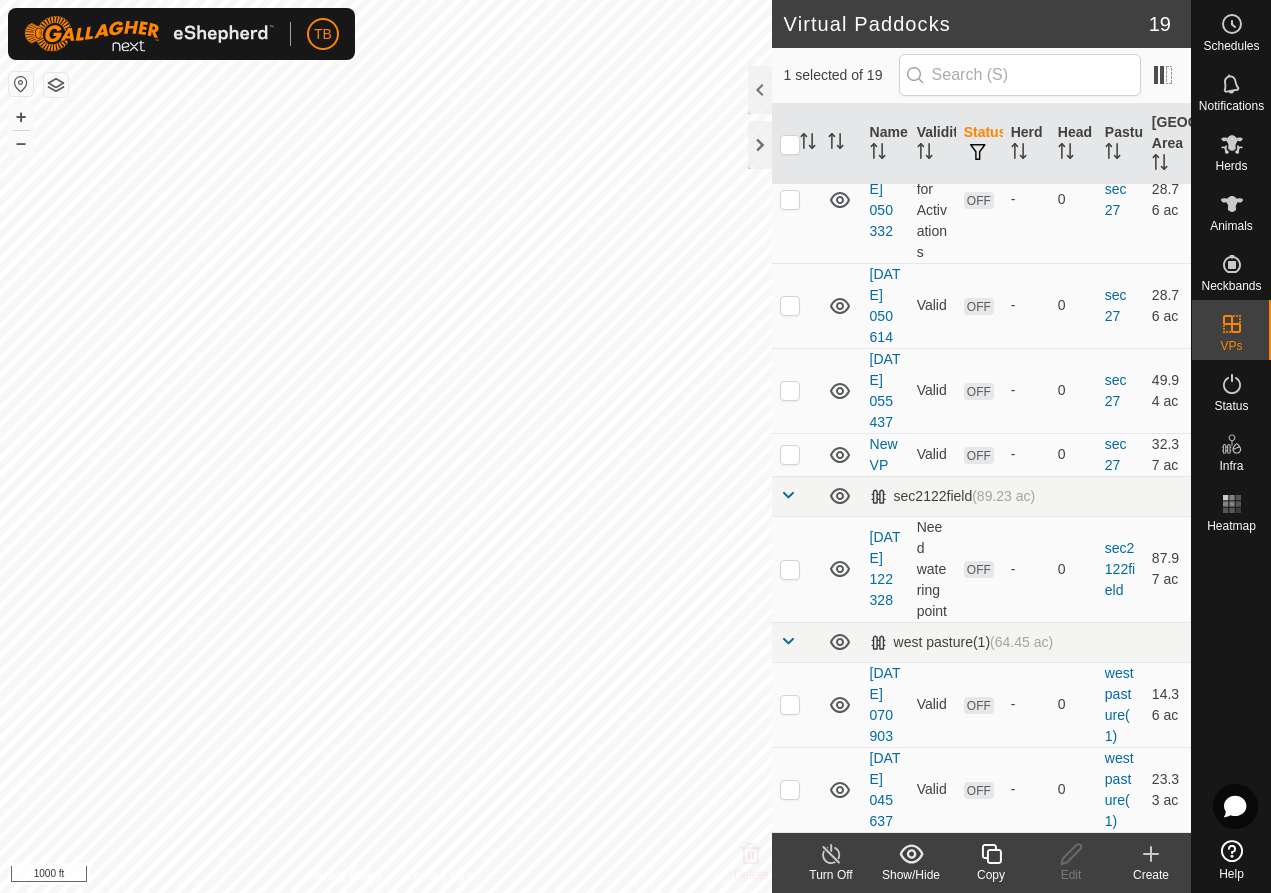 click 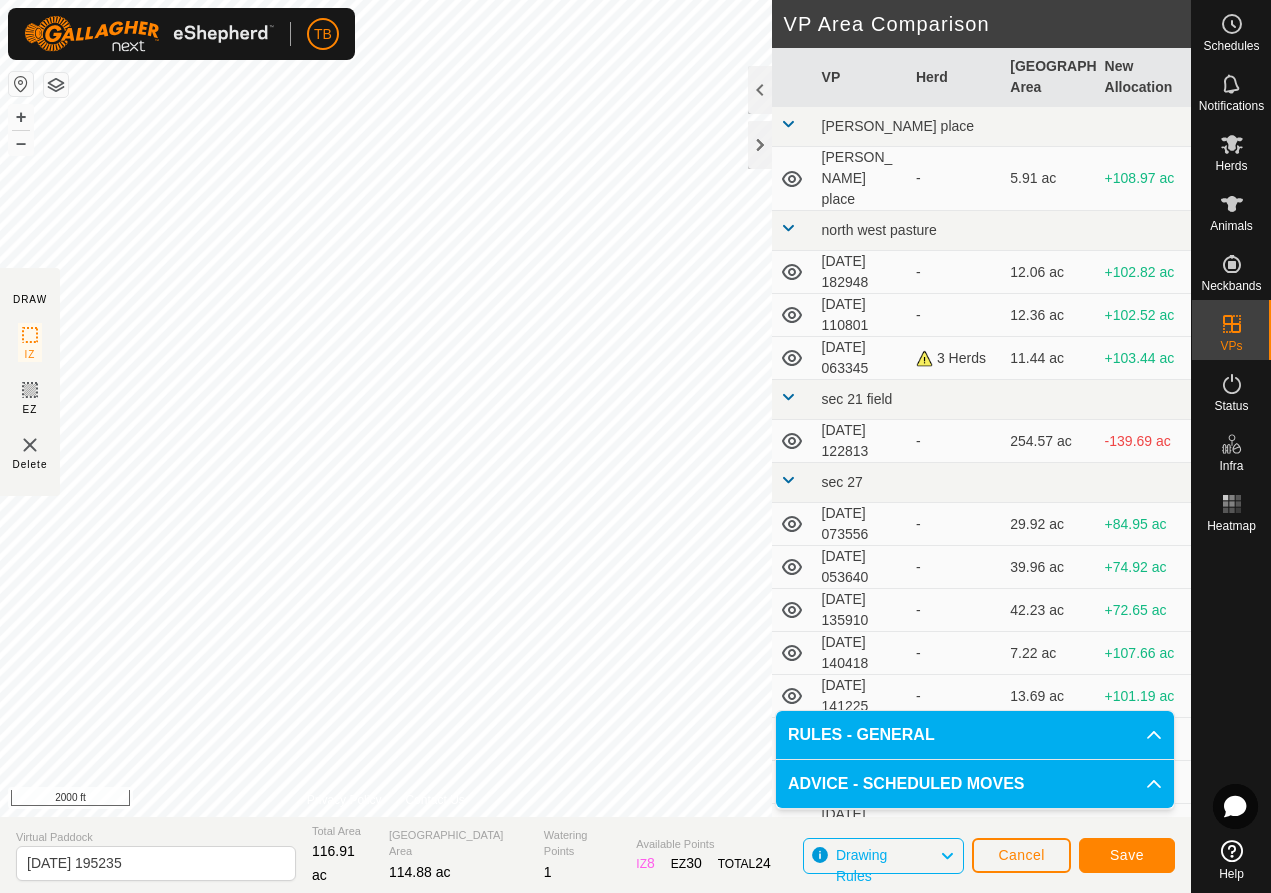 click on "Save" 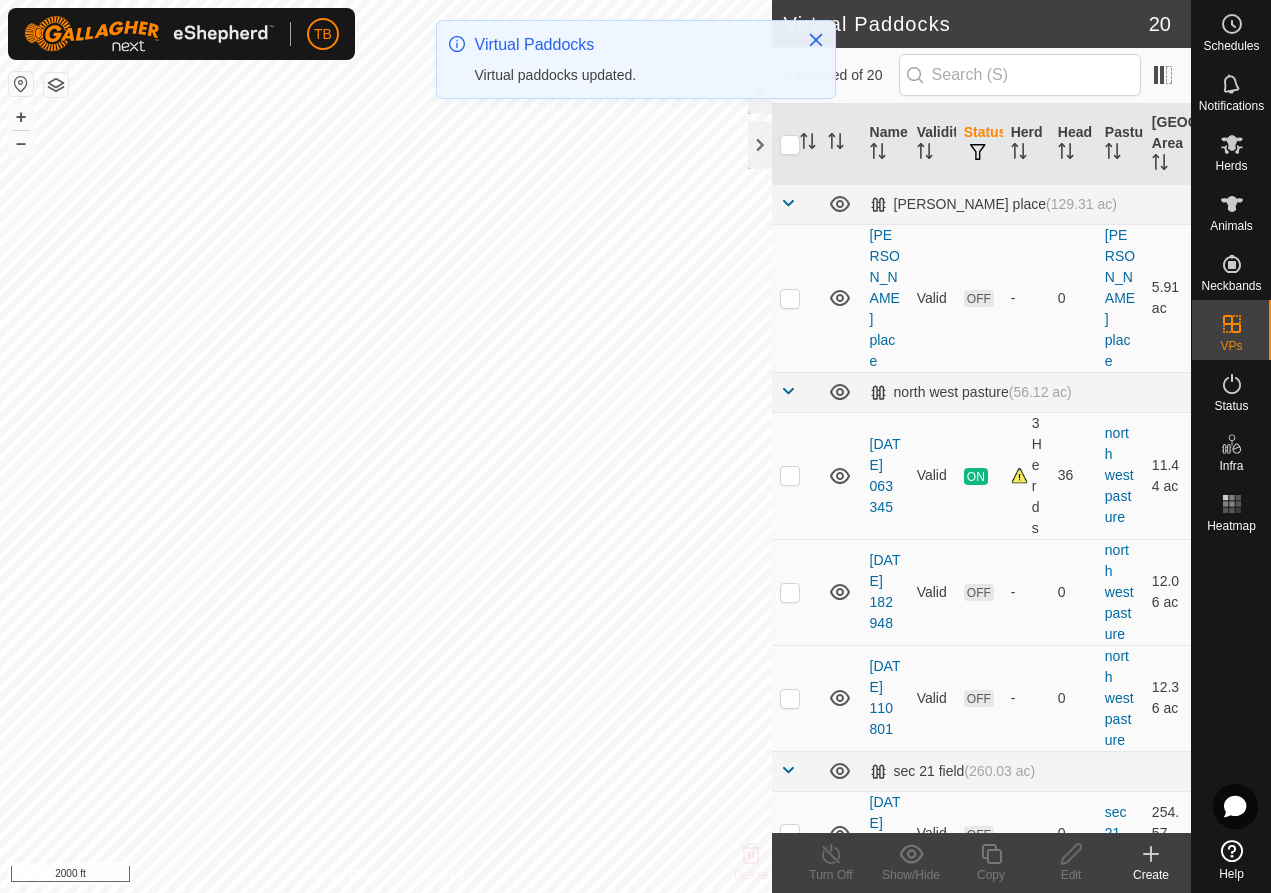 checkbox on "true" 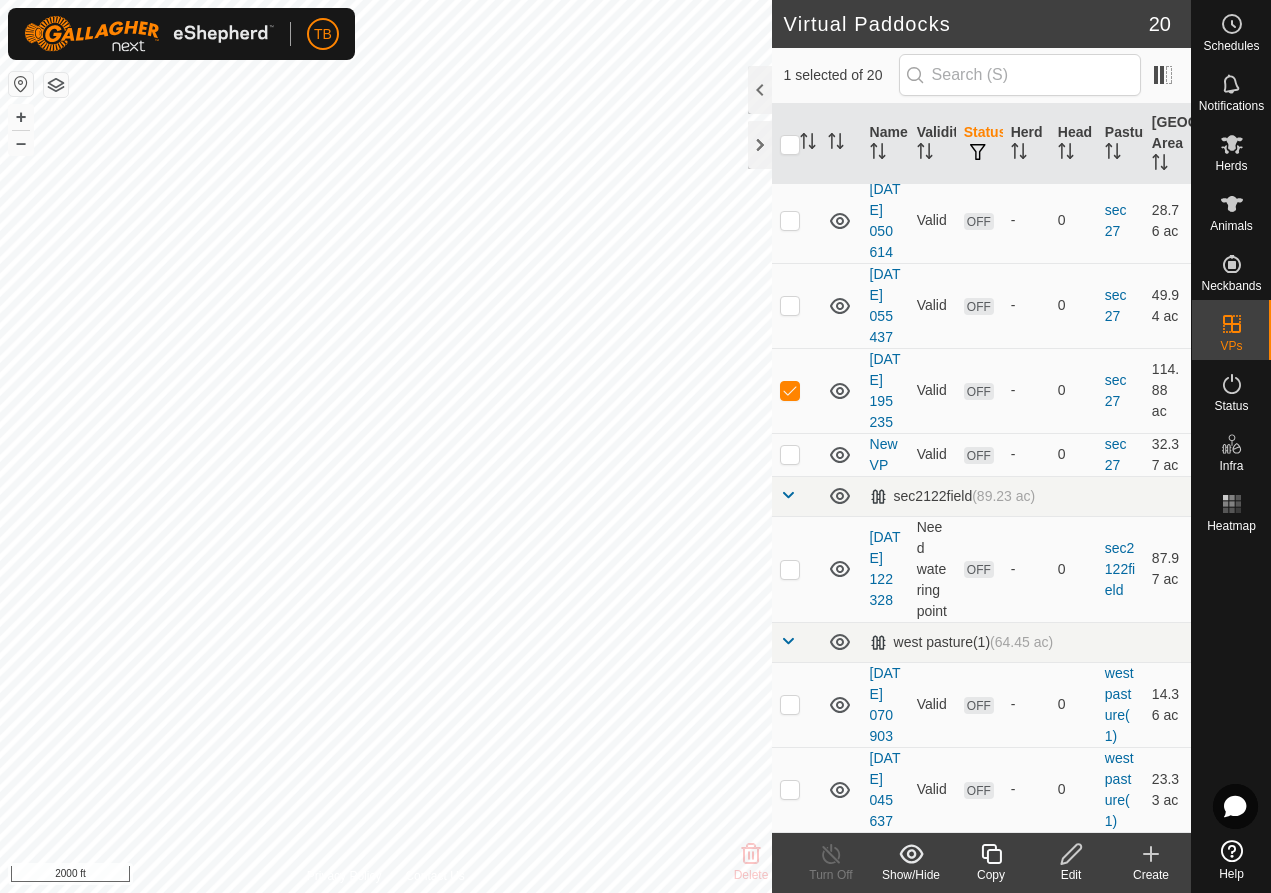 scroll, scrollTop: 1694, scrollLeft: 0, axis: vertical 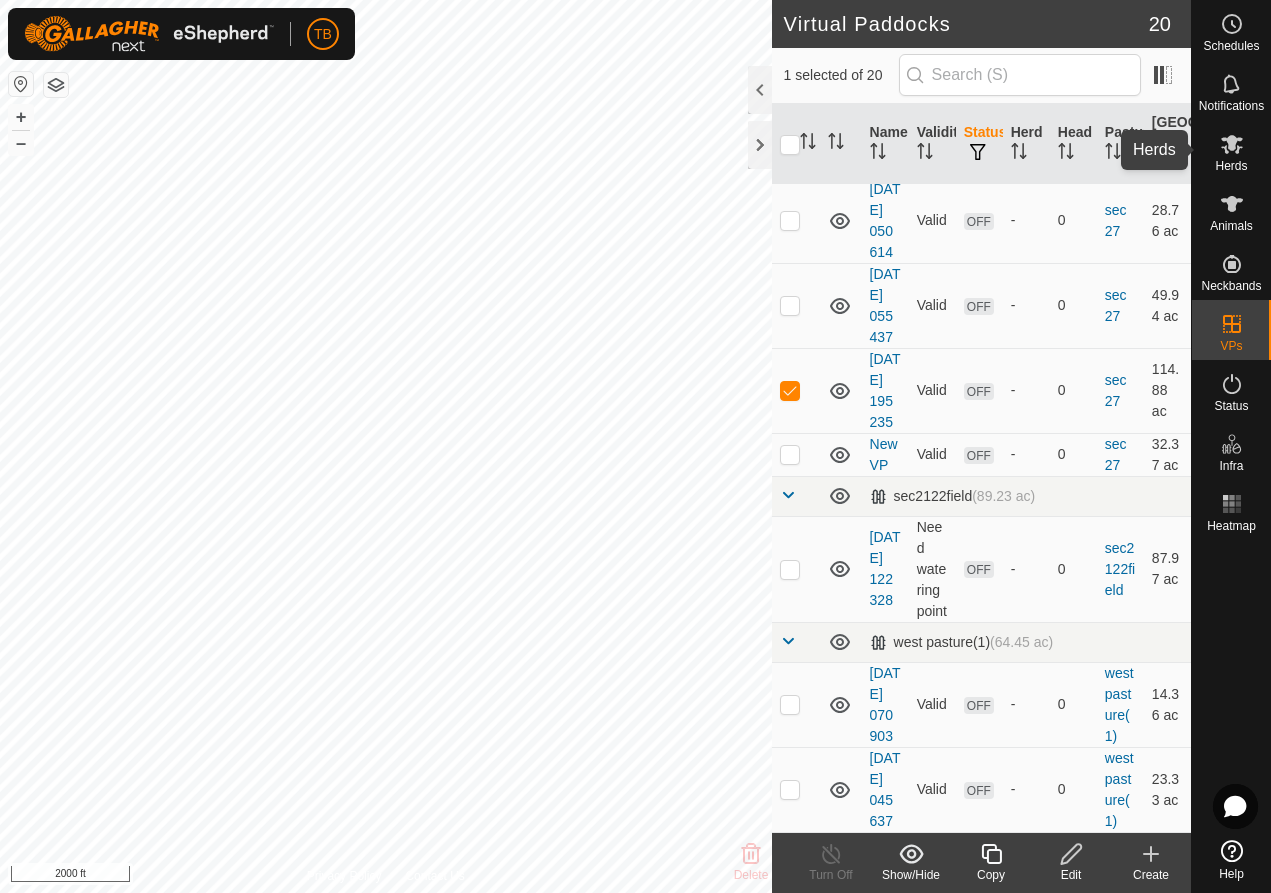 click on "Herds" at bounding box center (1231, 166) 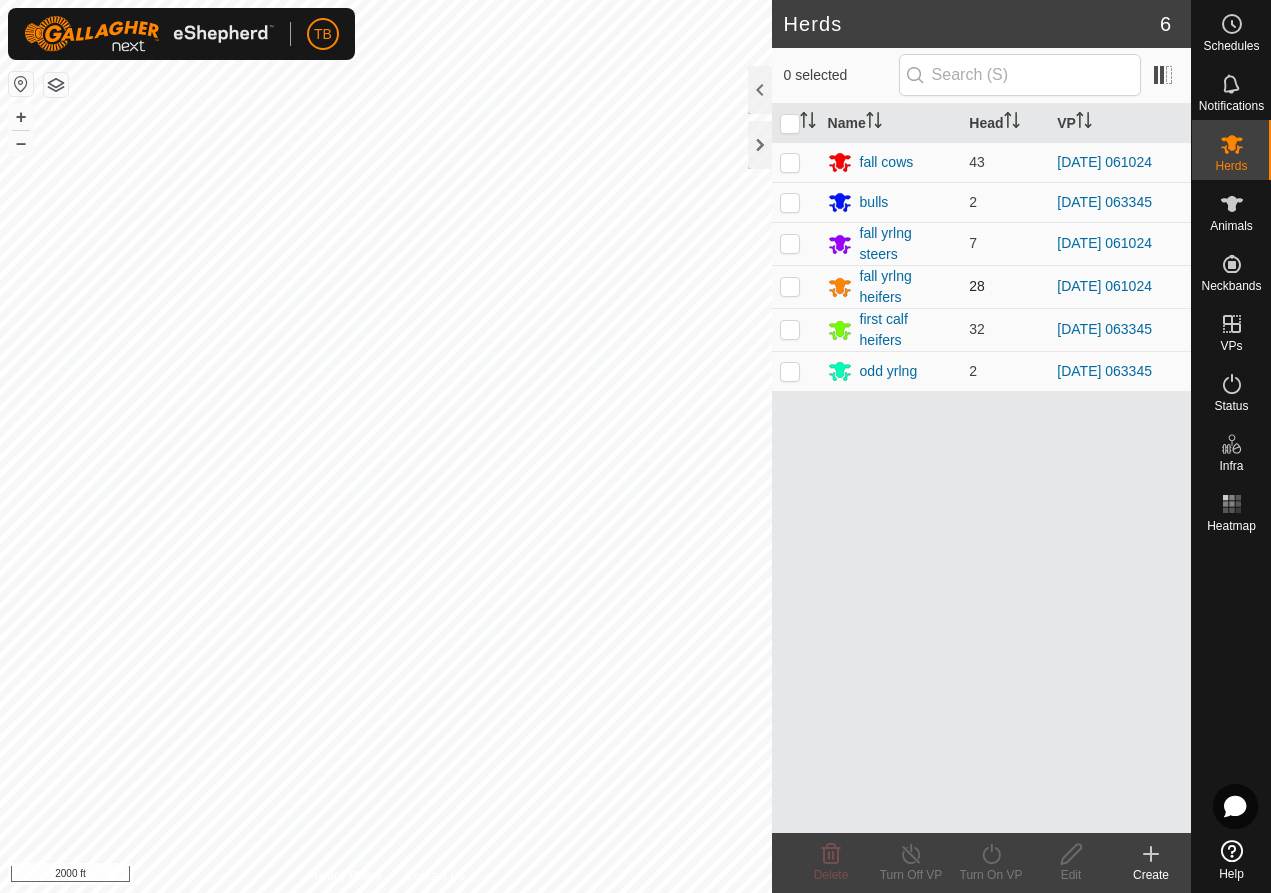 click at bounding box center (790, 286) 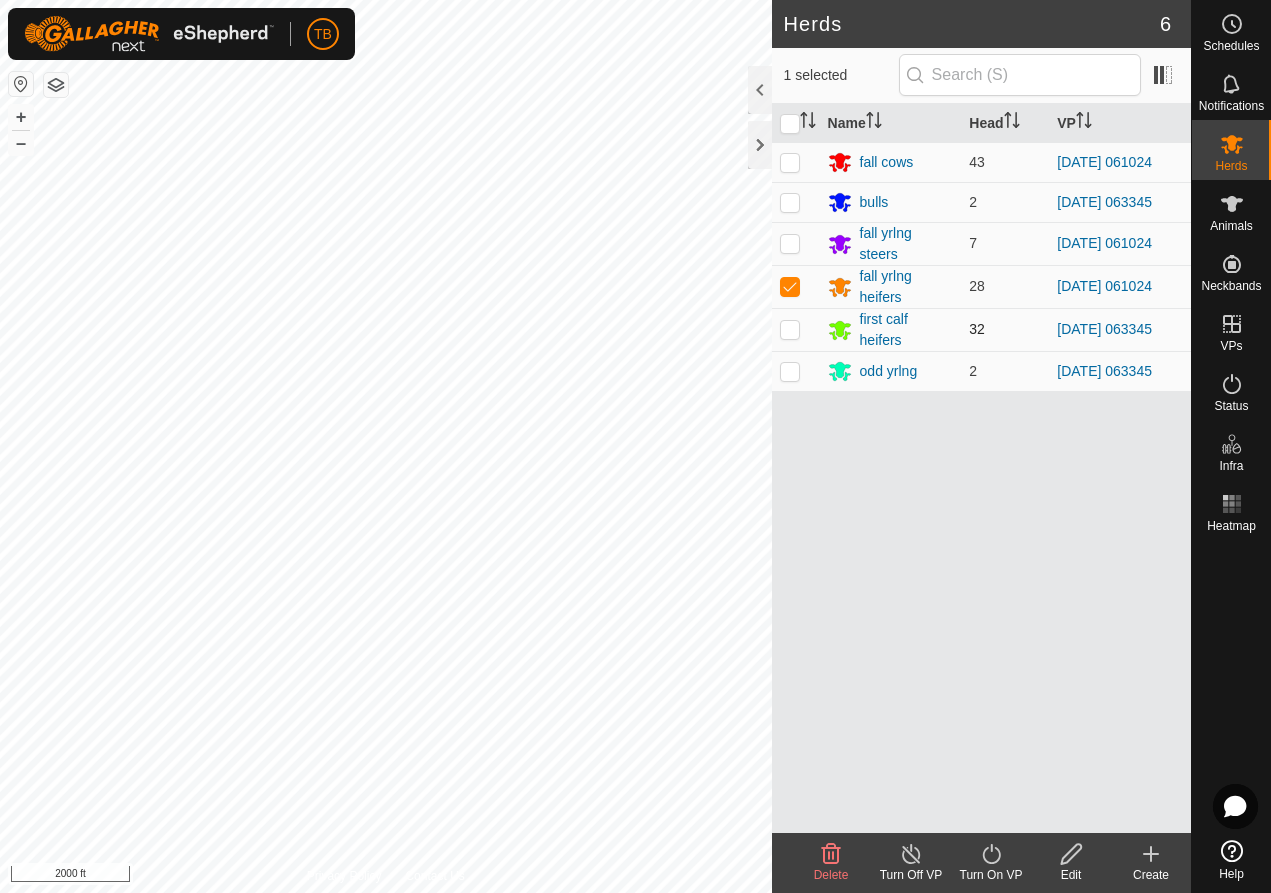 click at bounding box center [790, 329] 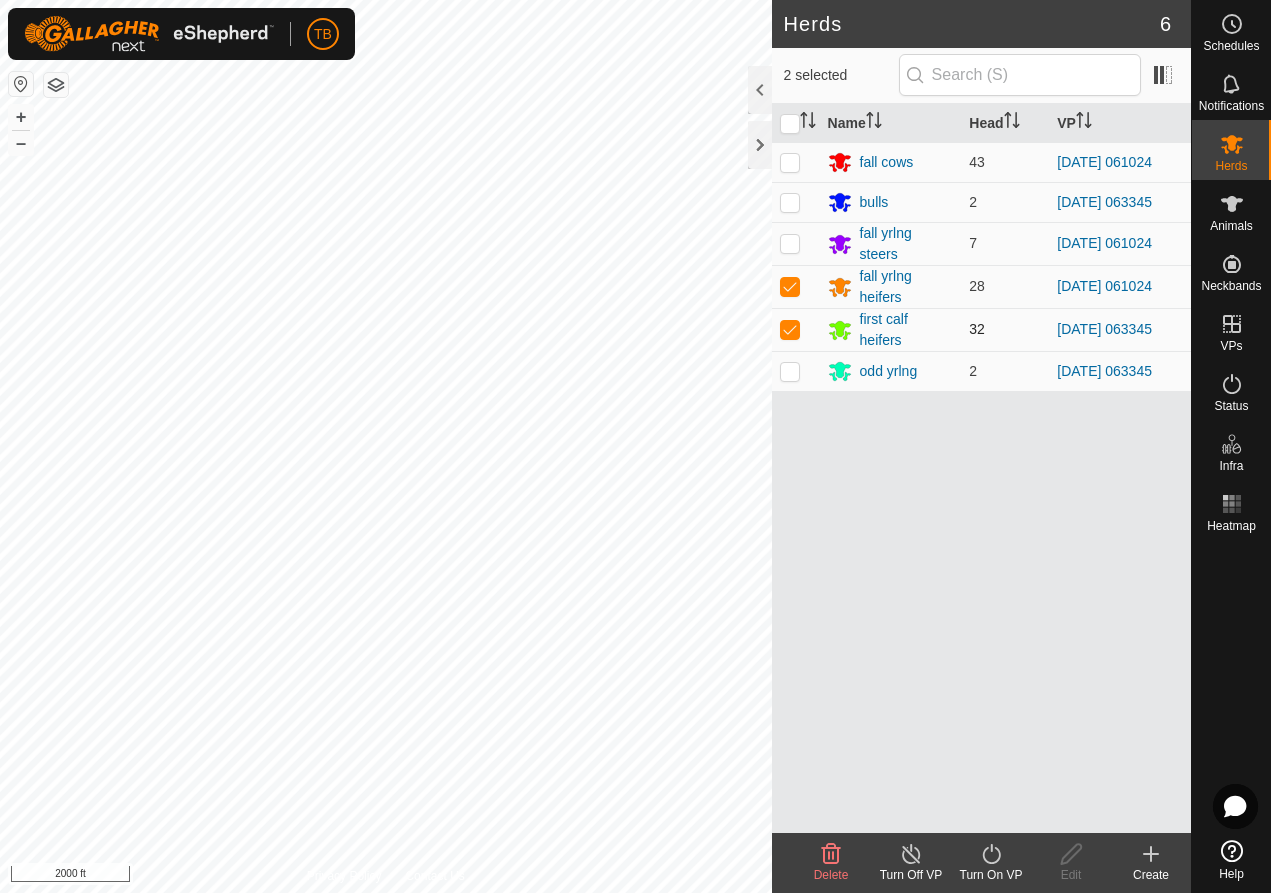 click at bounding box center [790, 329] 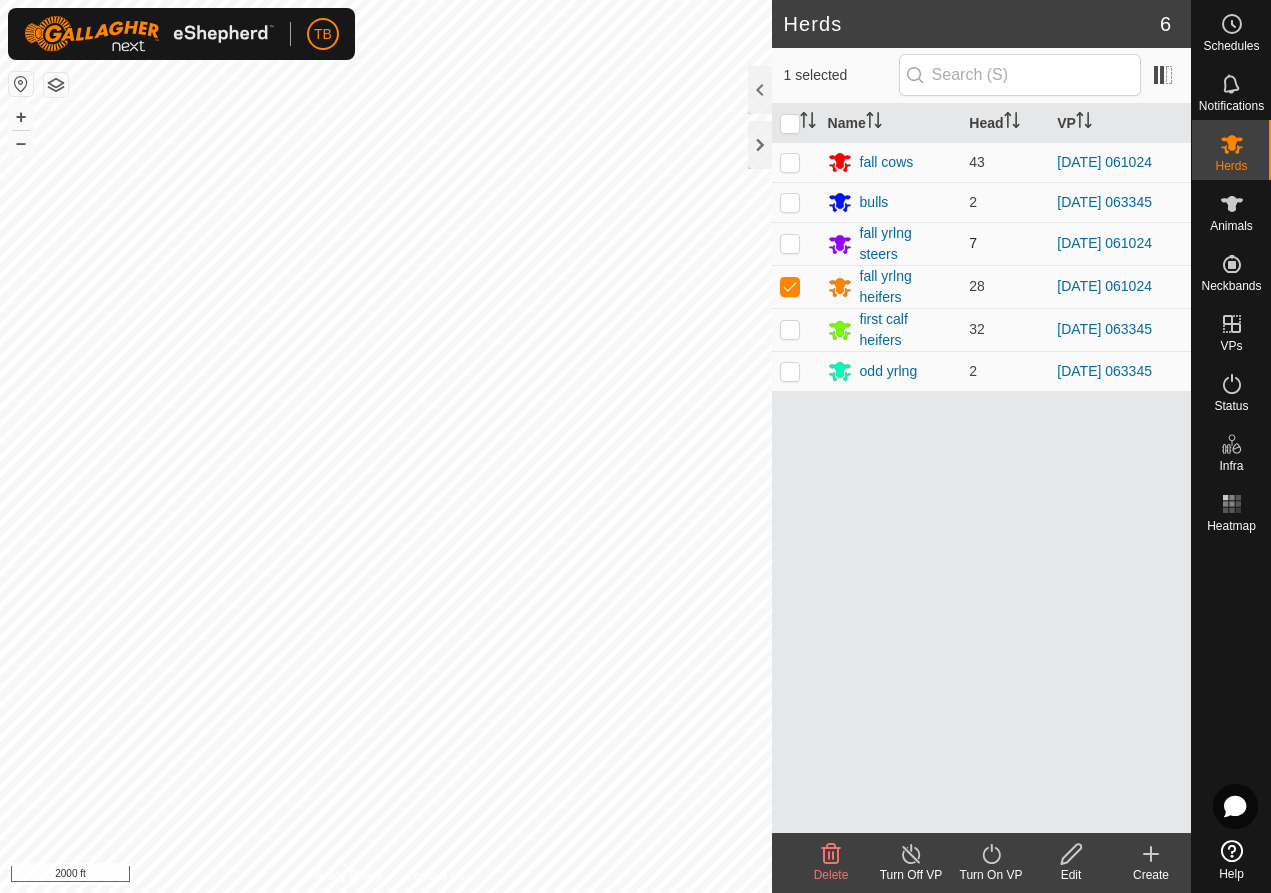 click at bounding box center [790, 243] 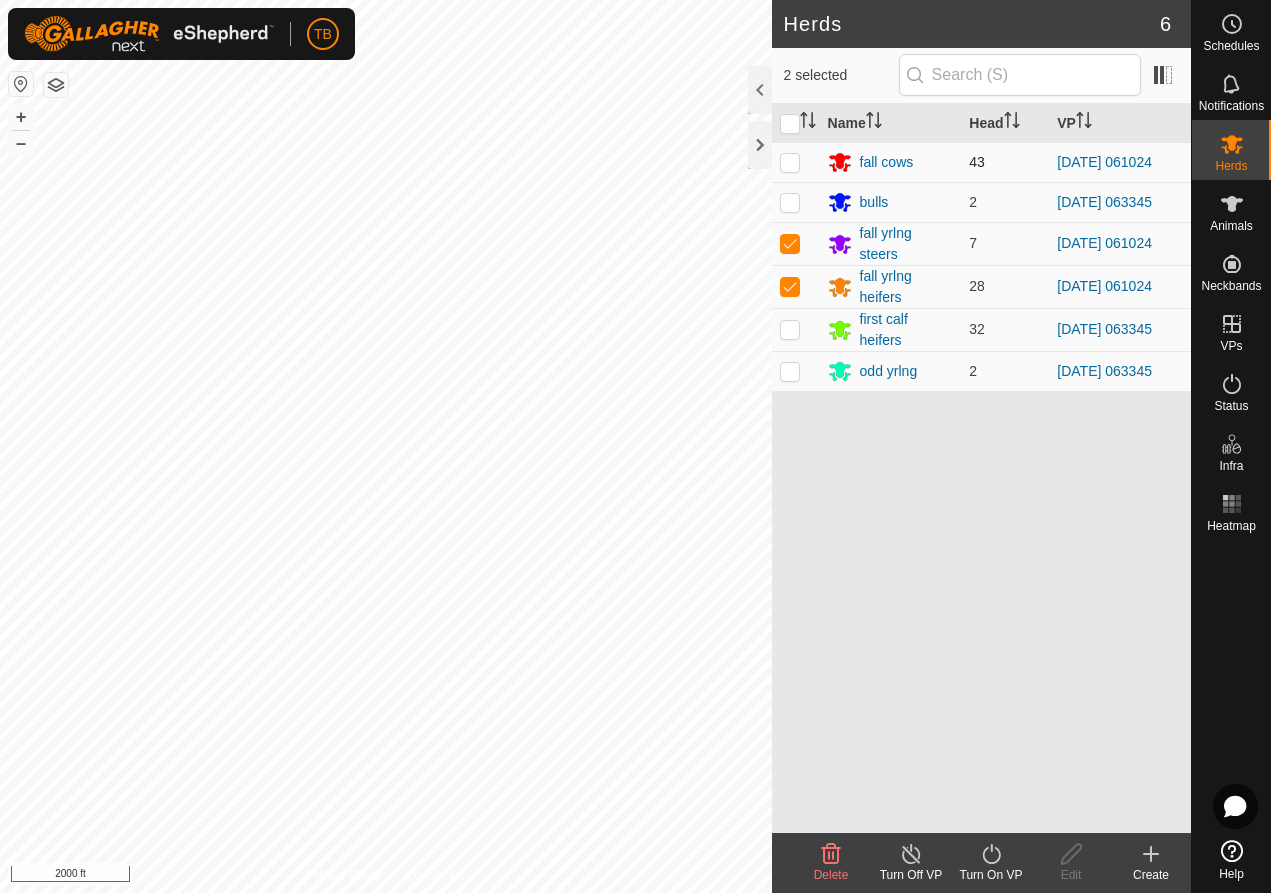 click at bounding box center (790, 162) 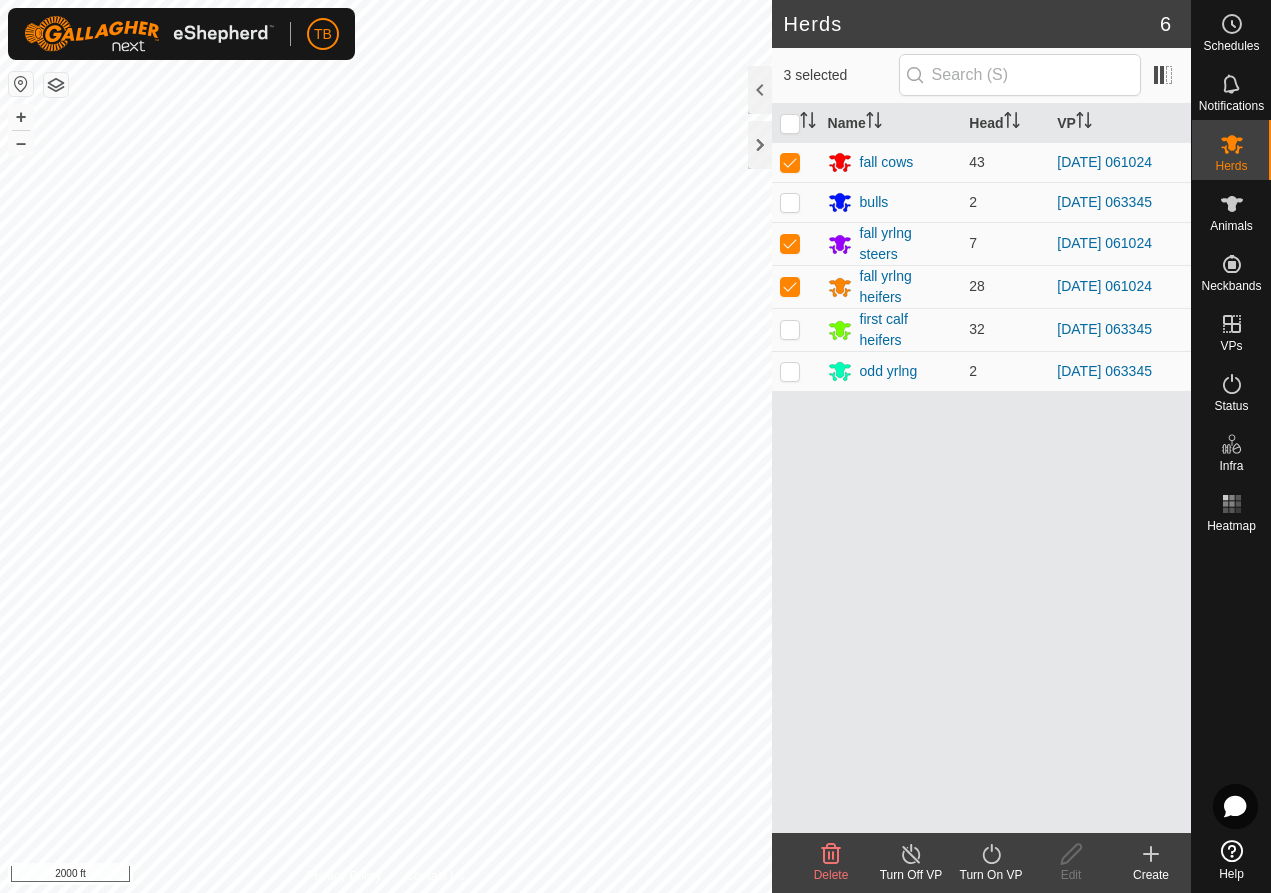 click 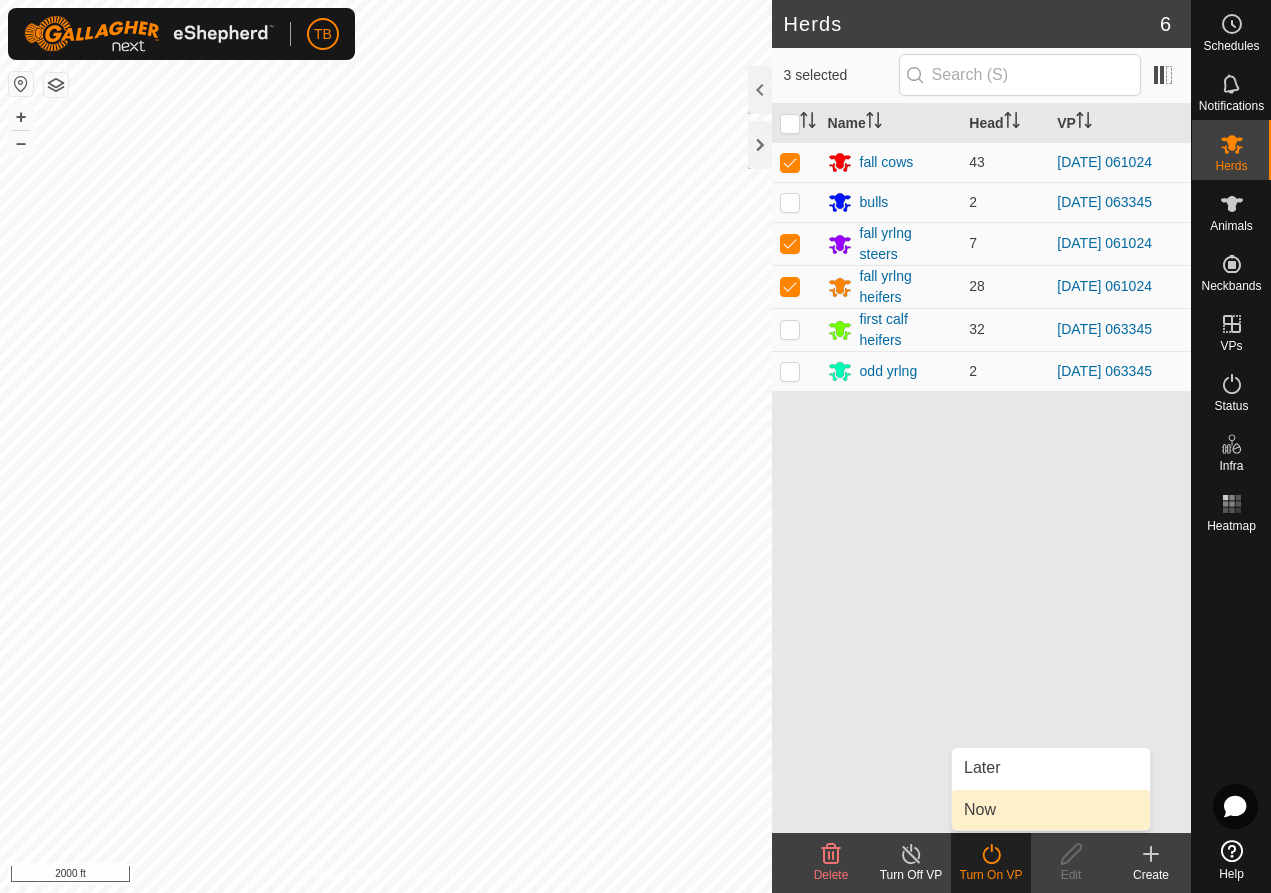 click on "Now" at bounding box center [1051, 810] 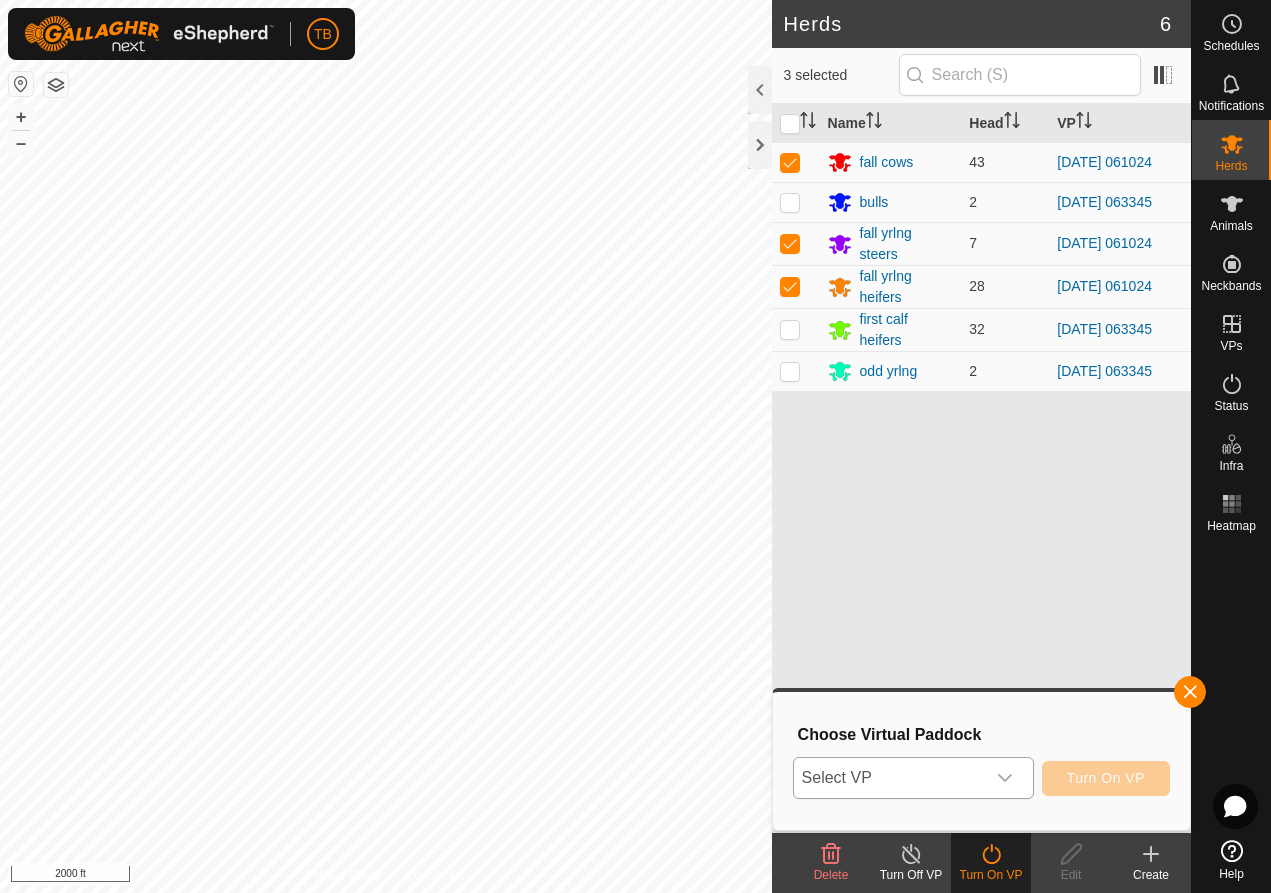 click 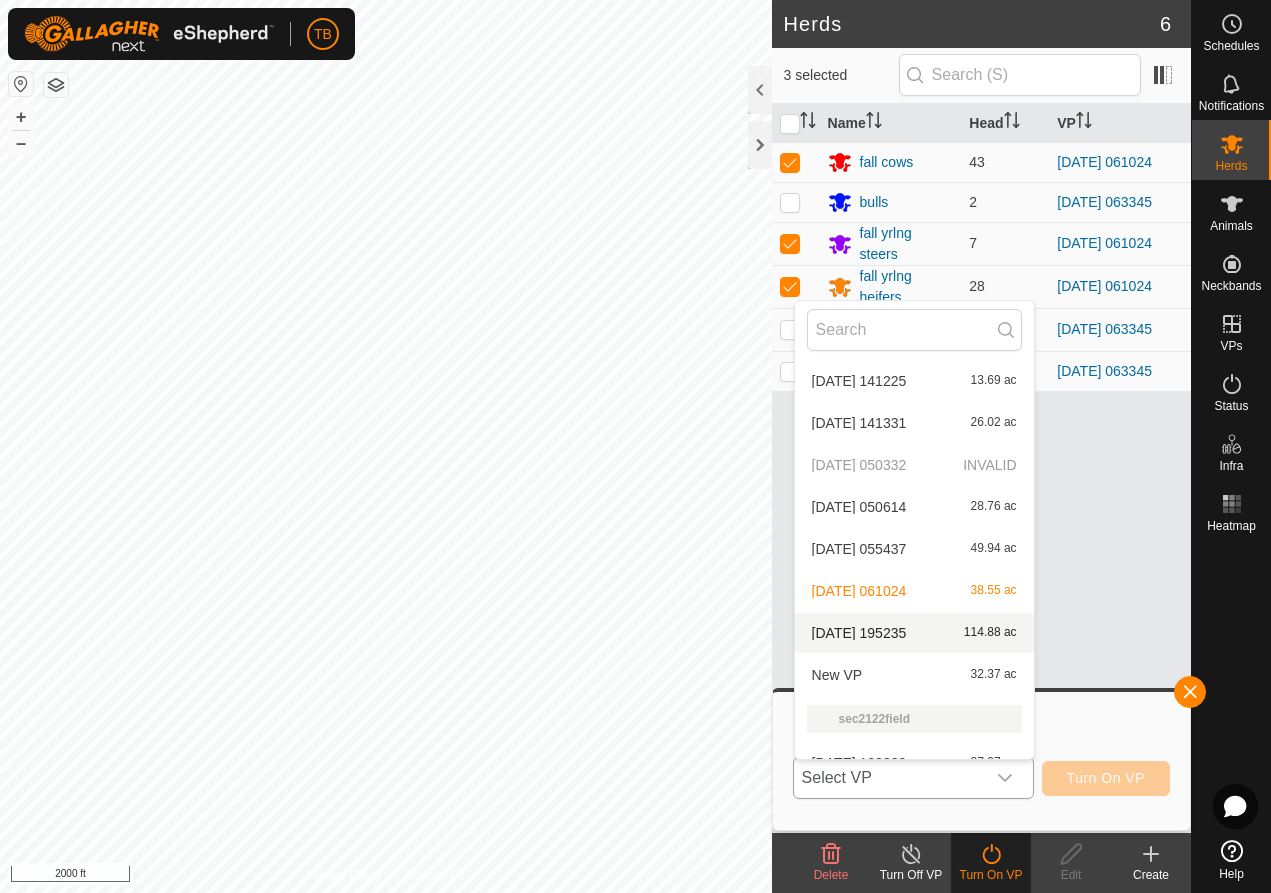 scroll, scrollTop: 565, scrollLeft: 0, axis: vertical 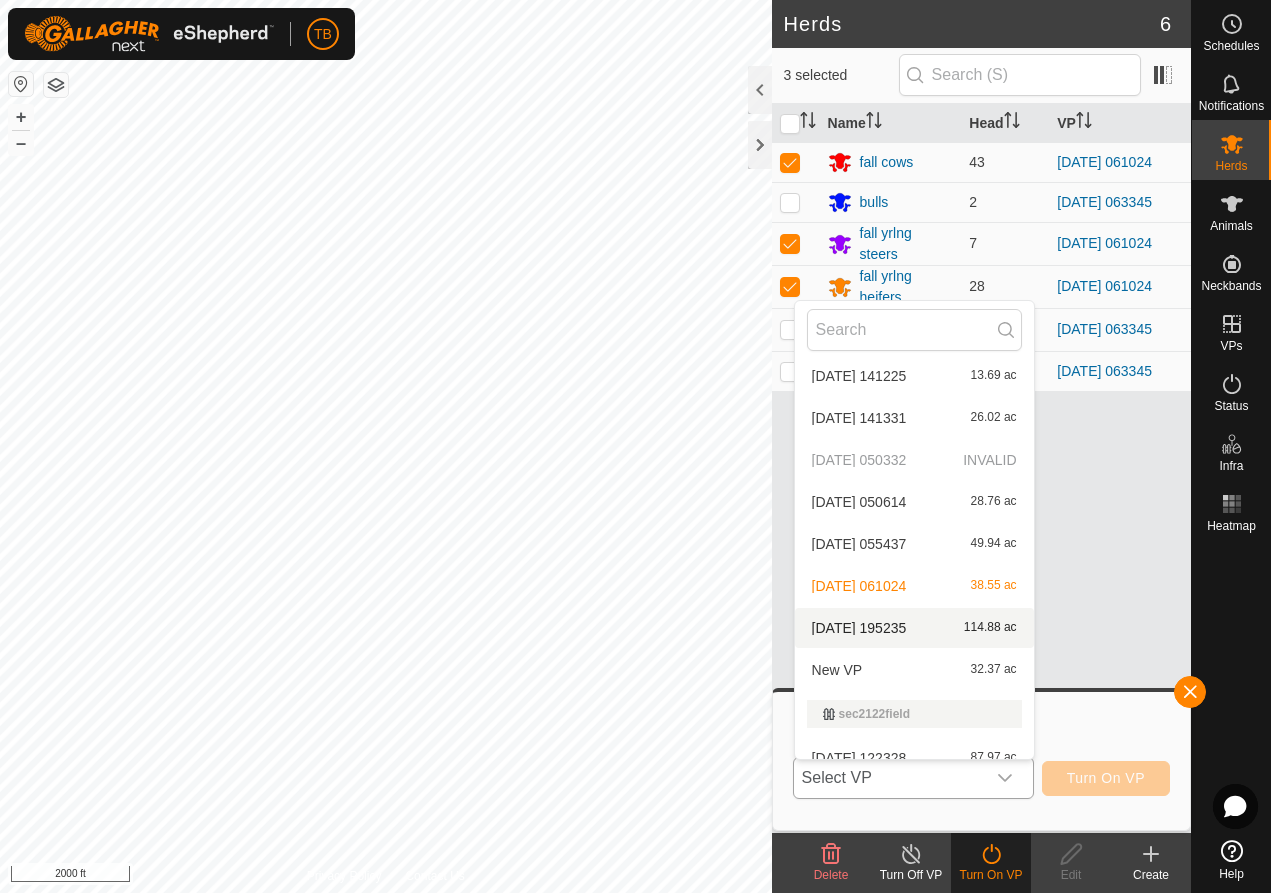 click on "[DATE] 195235  114.88 ac" at bounding box center (914, 628) 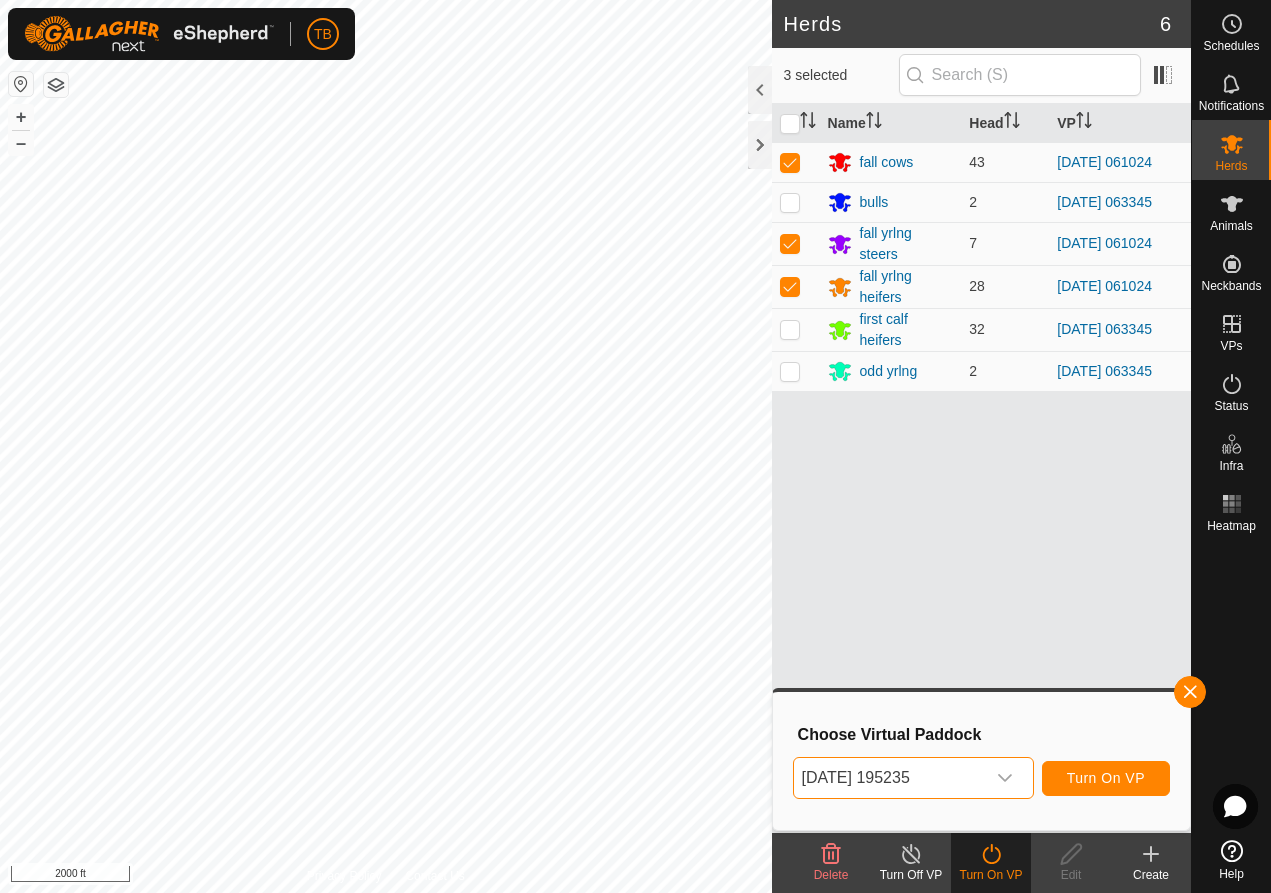 click on "Turn On VP" at bounding box center (1106, 778) 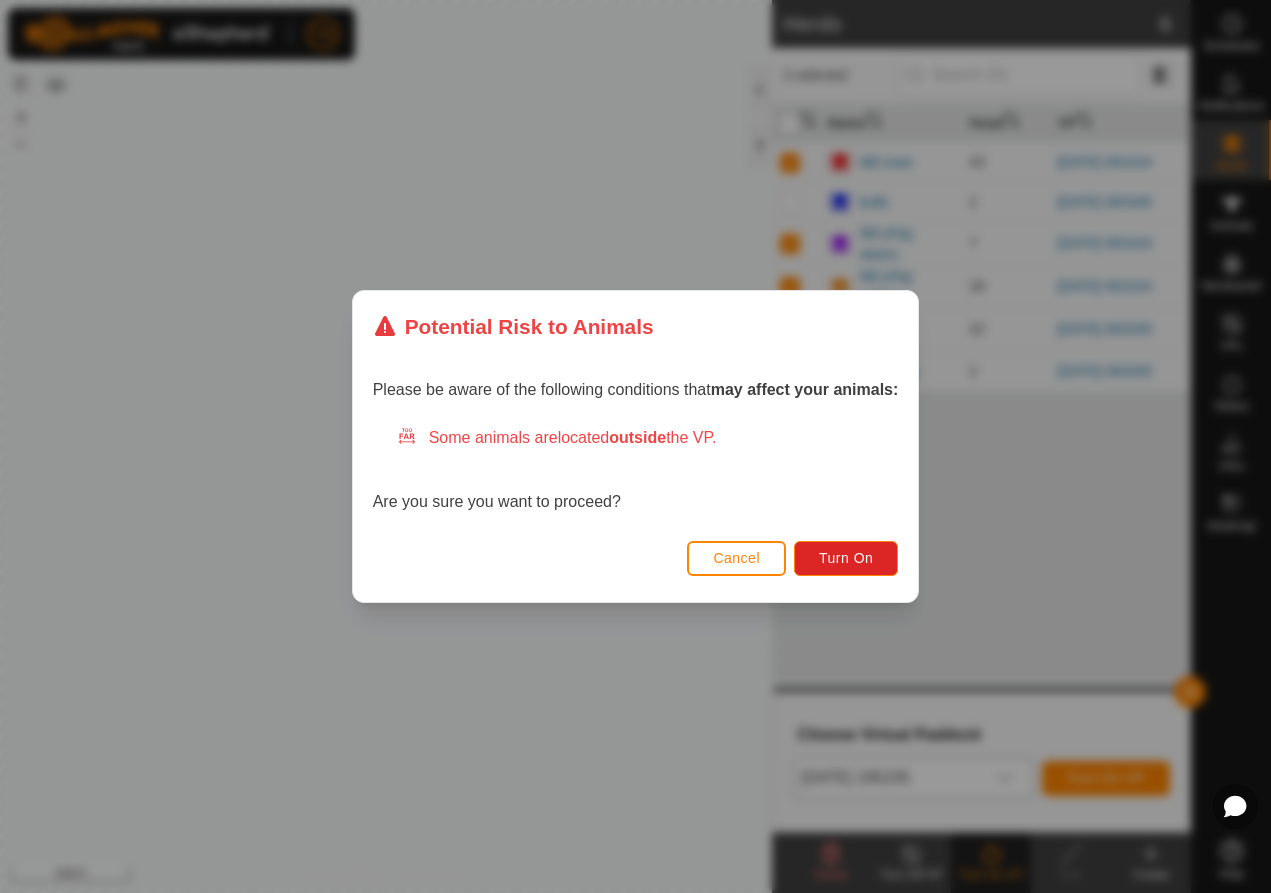 click on "Cancel" at bounding box center [736, 558] 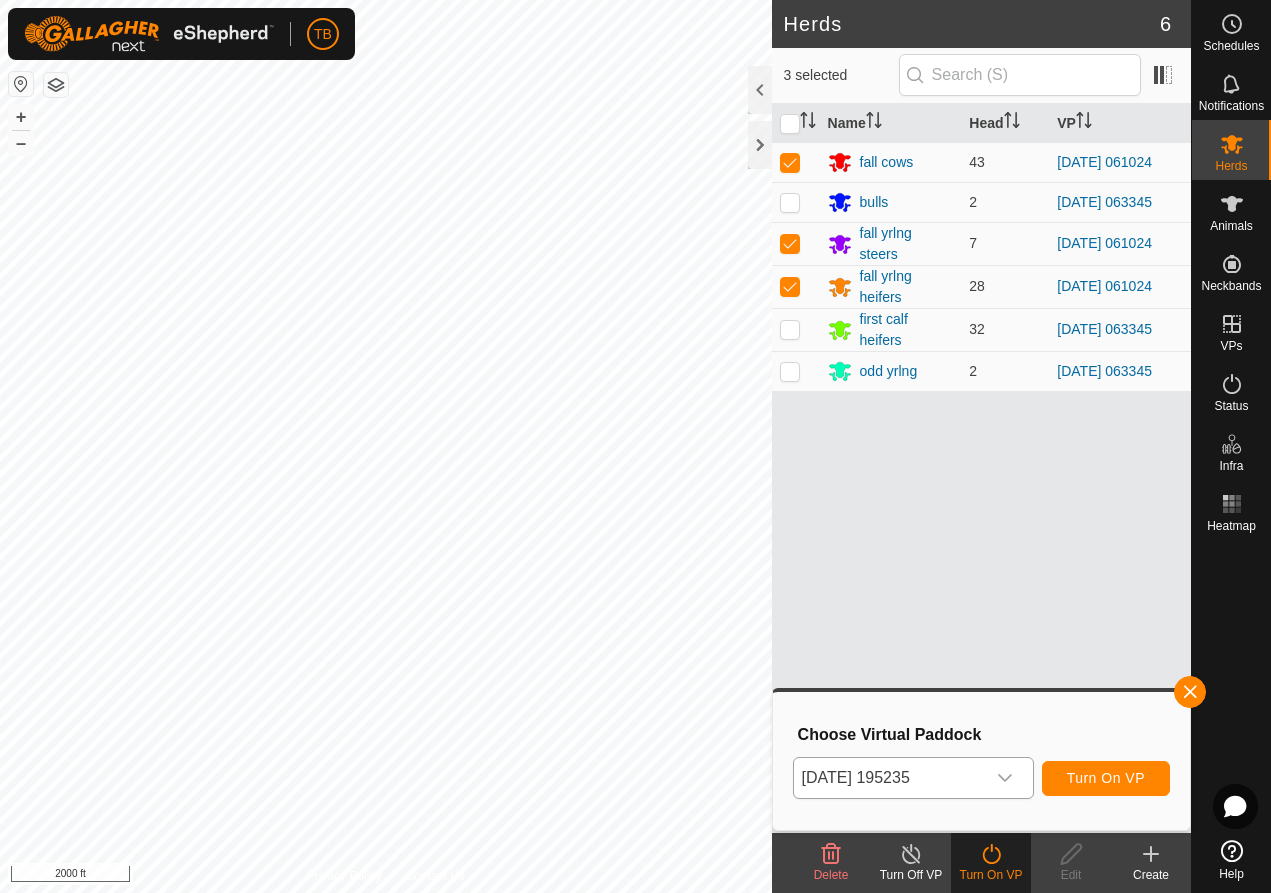 click on "Turn On VP" at bounding box center (1106, 778) 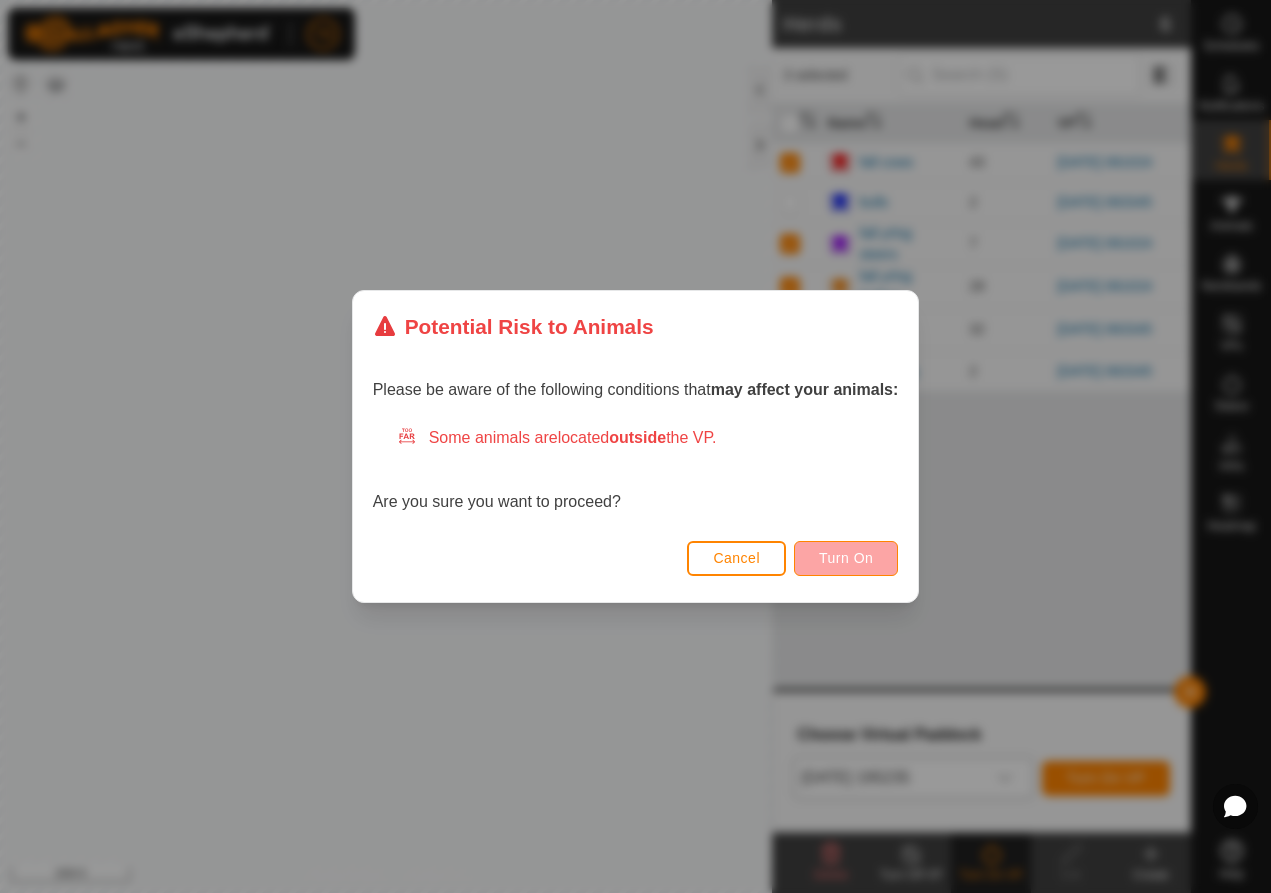click on "Turn On" at bounding box center [846, 558] 